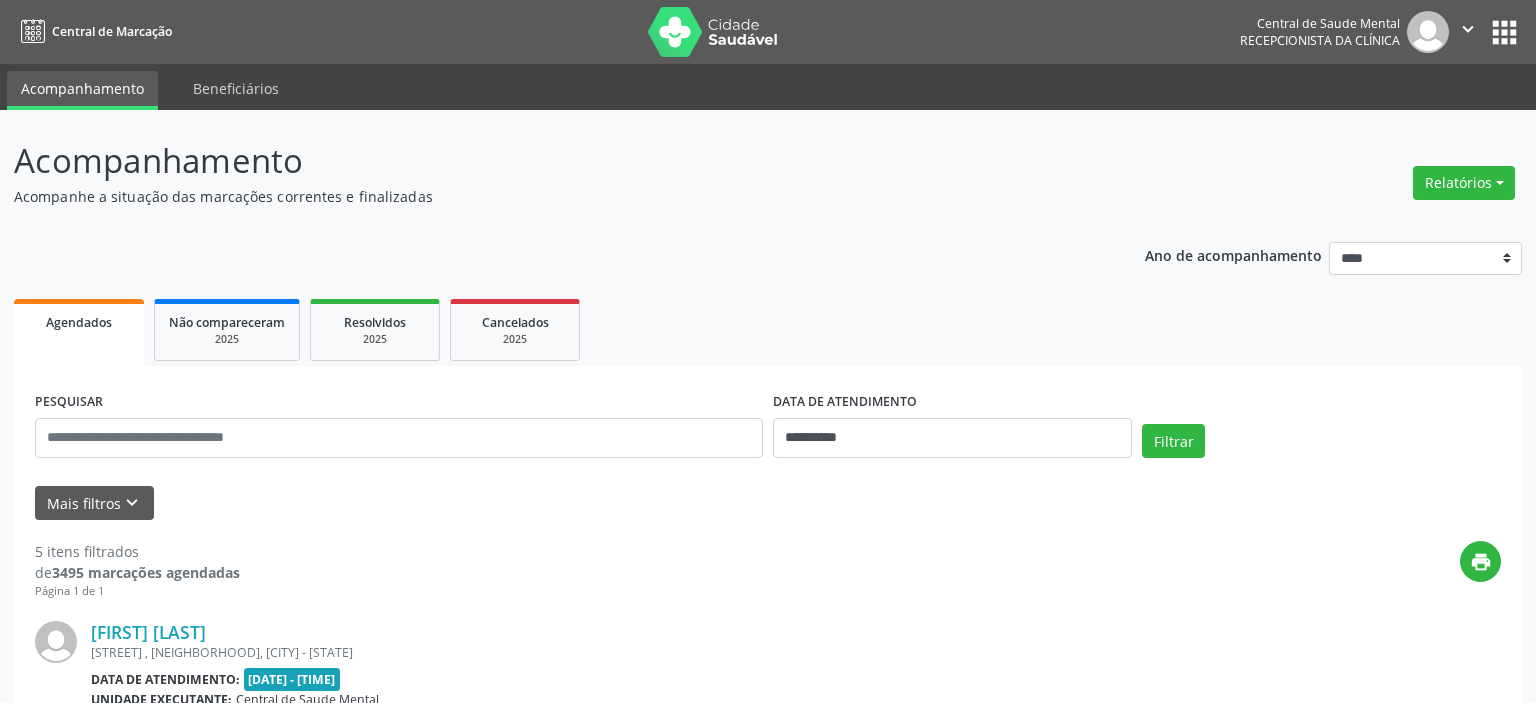 scroll, scrollTop: 0, scrollLeft: 0, axis: both 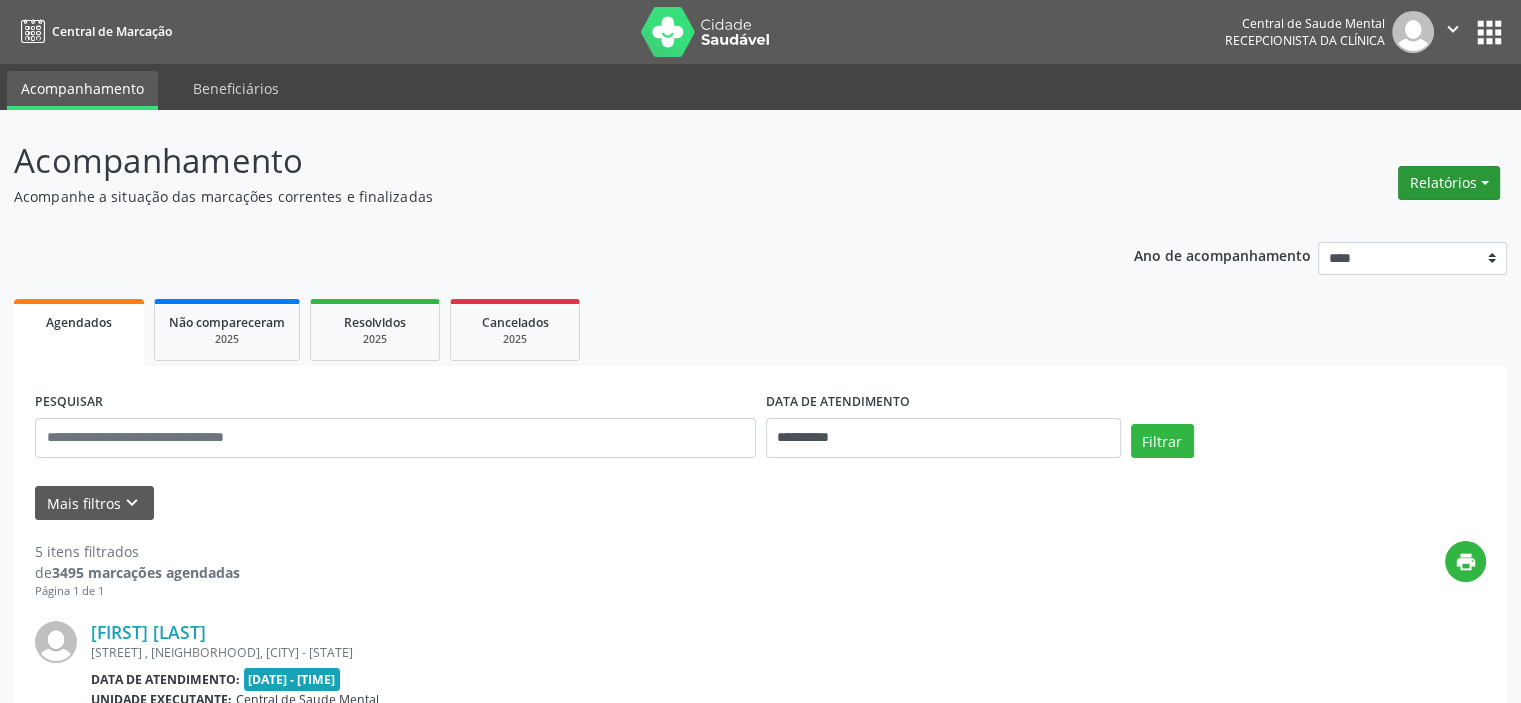 click on "Relatórios" at bounding box center (1449, 183) 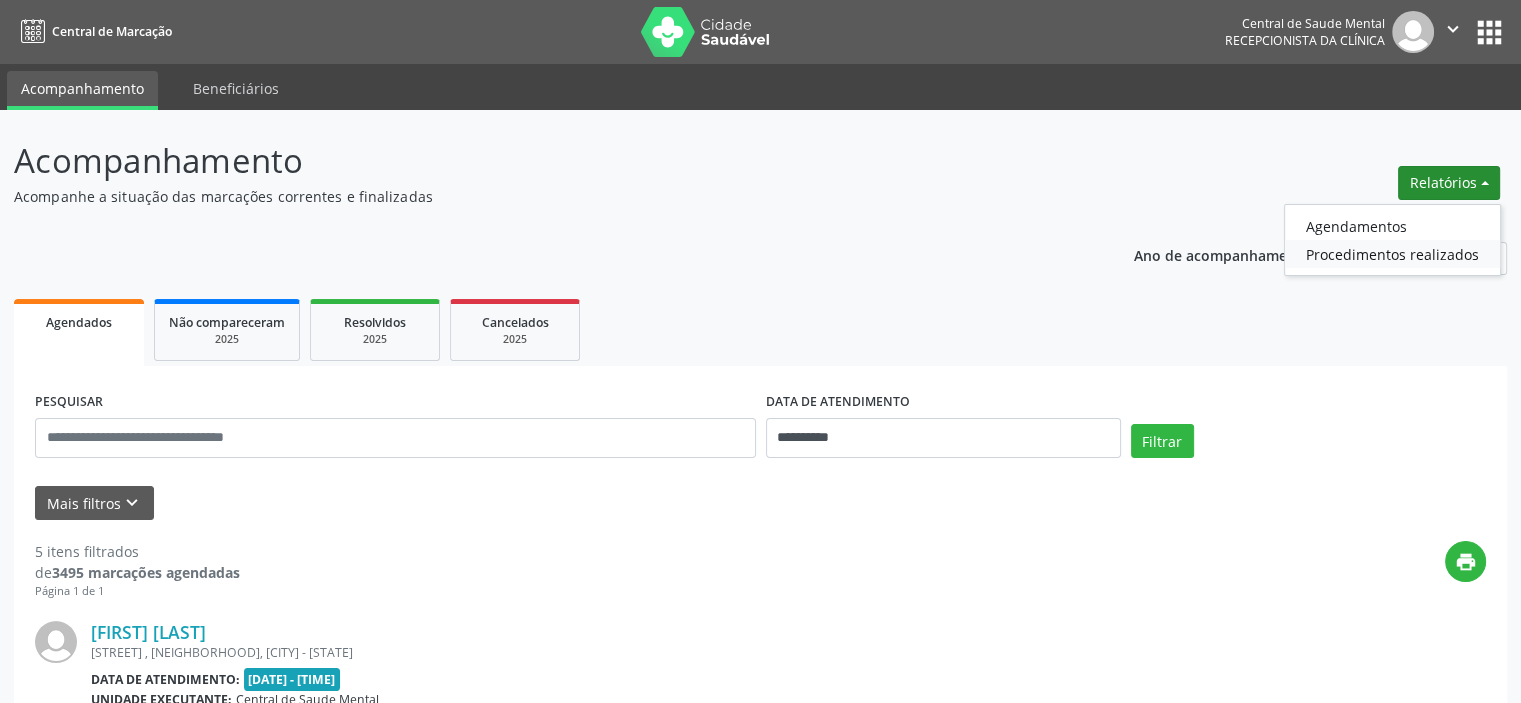 click on "Procedimentos realizados" at bounding box center (1392, 254) 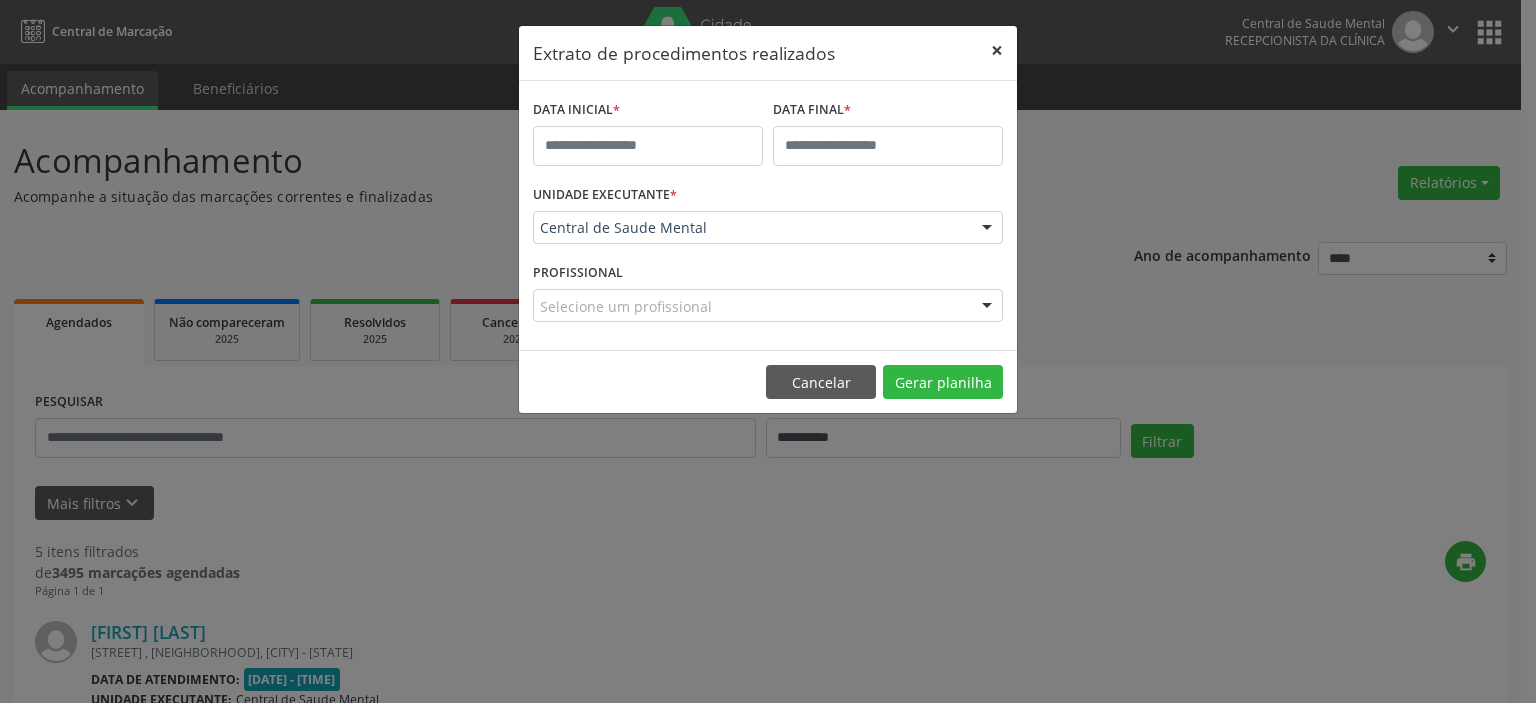drag, startPoint x: 996, startPoint y: 50, endPoint x: 1185, endPoint y: 107, distance: 197.4082 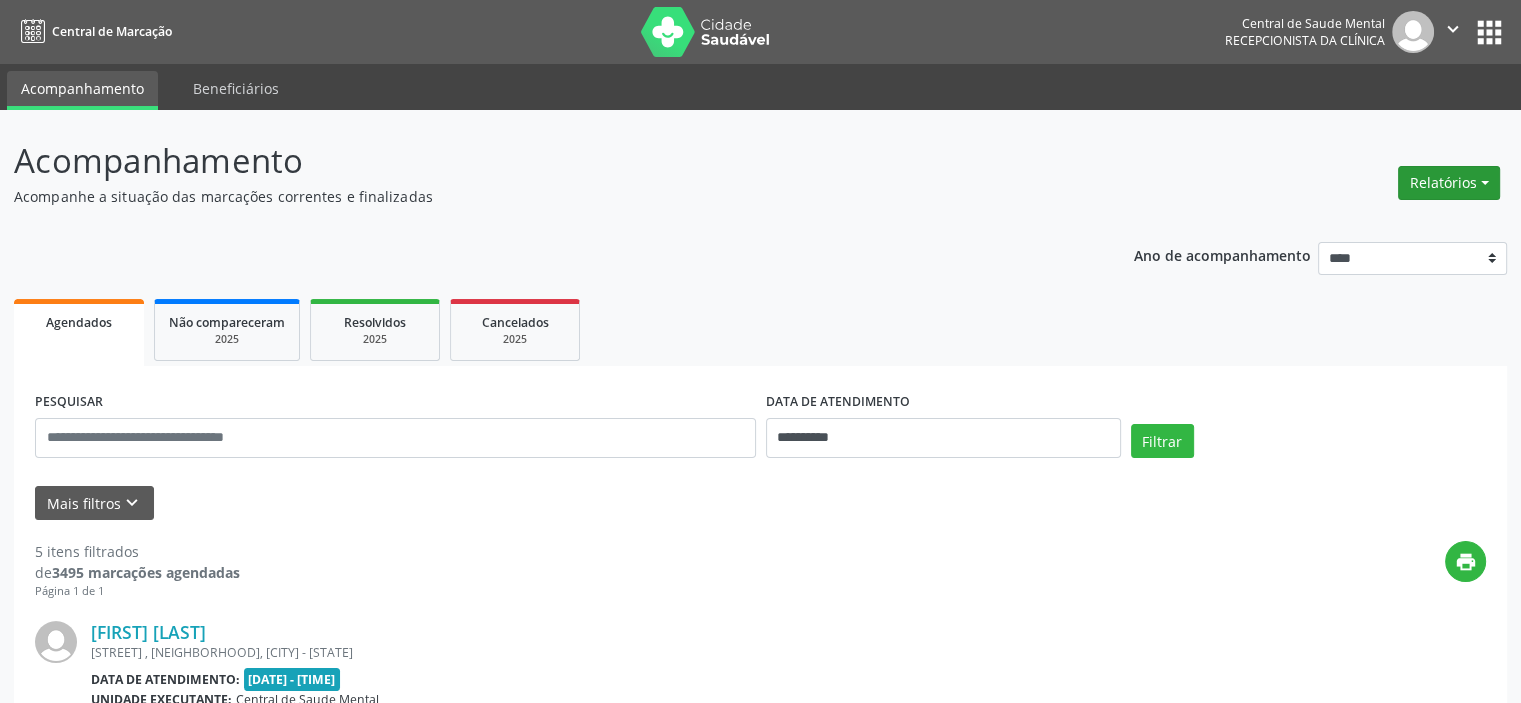 click on "Relatórios" at bounding box center (1449, 183) 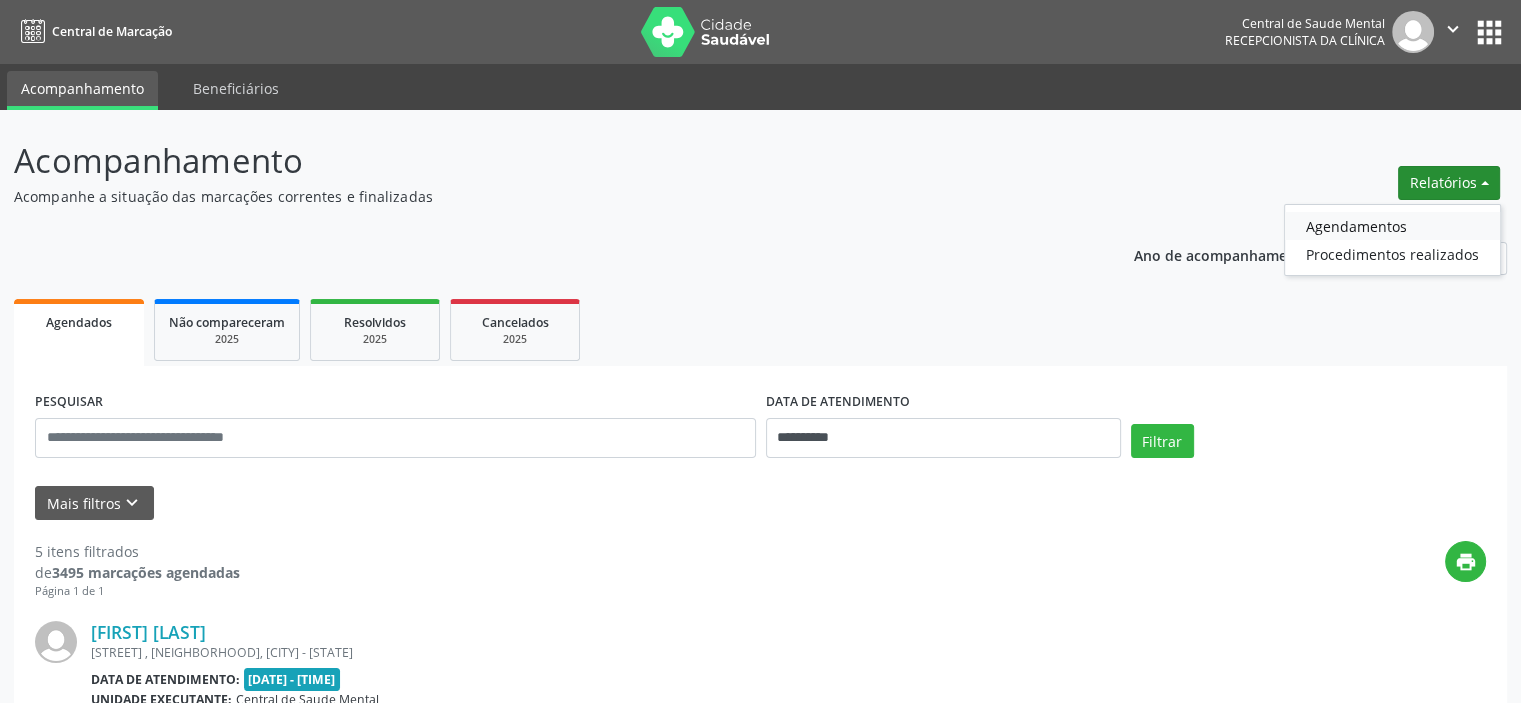 click on "Agendamentos" at bounding box center (1392, 226) 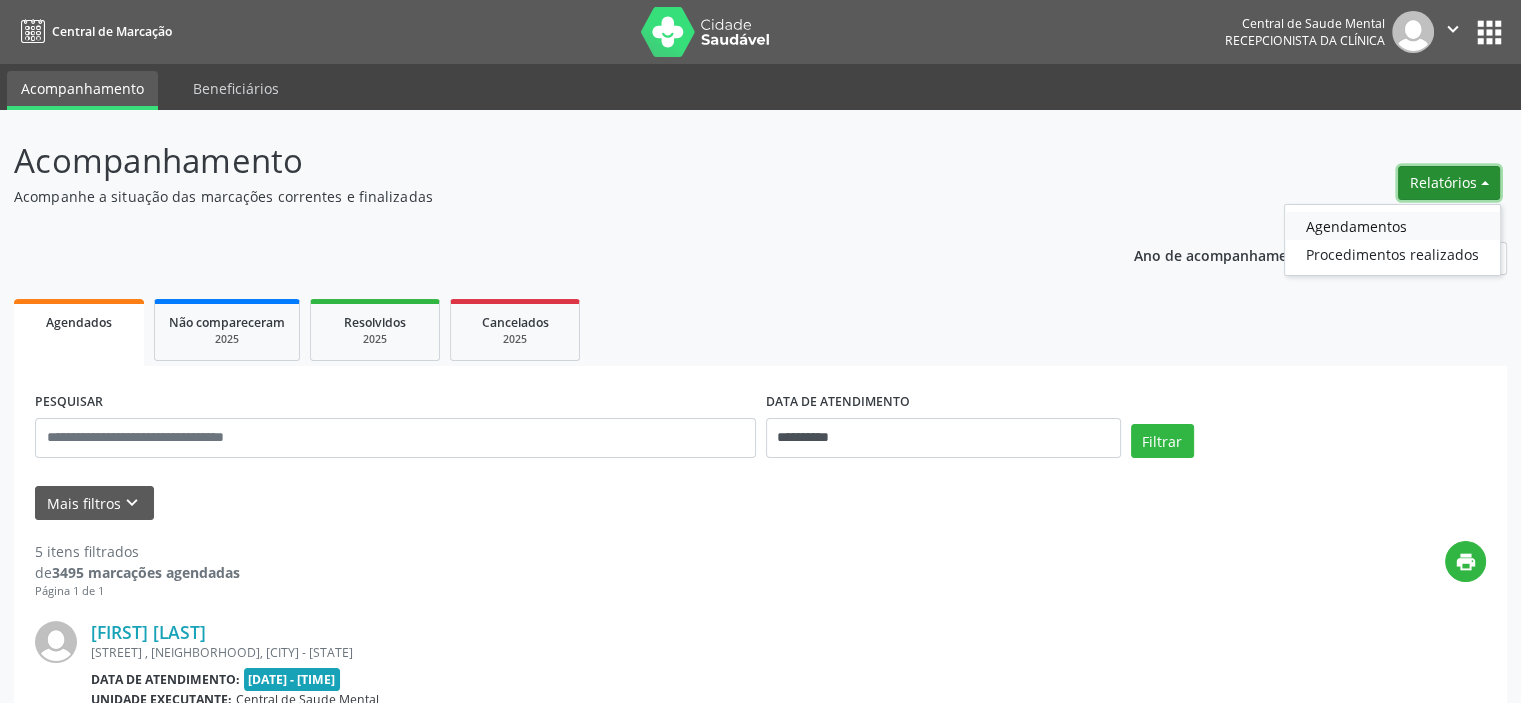 select on "*" 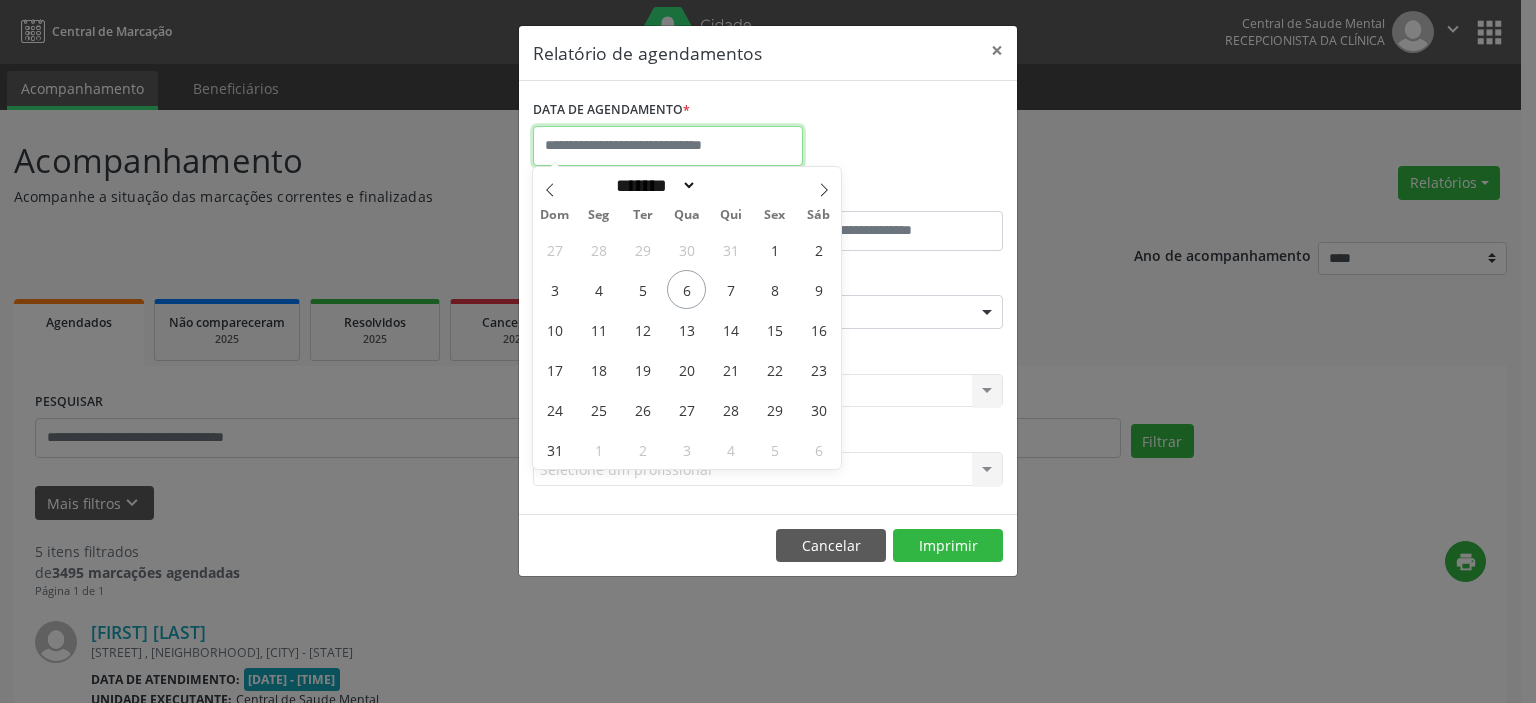 click at bounding box center (668, 146) 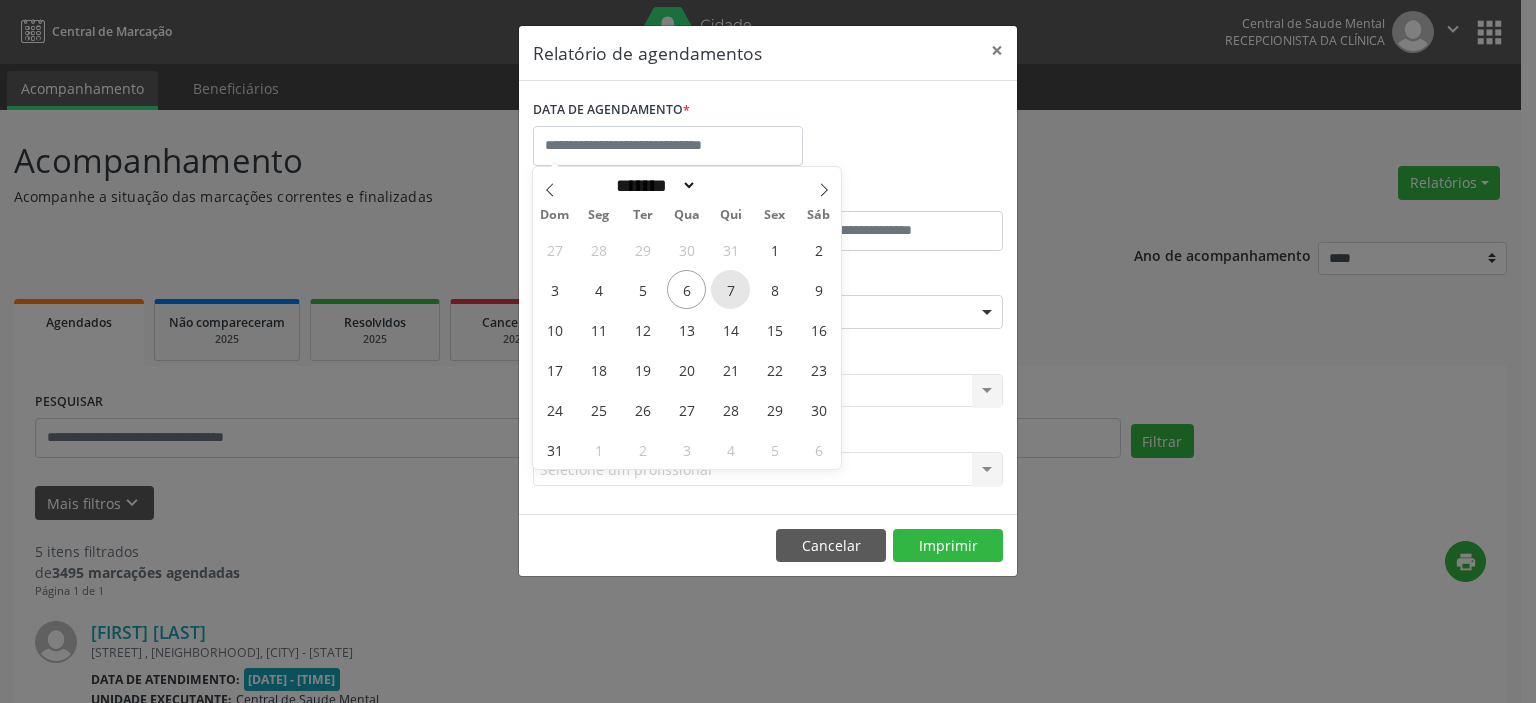 click on "7" at bounding box center [730, 289] 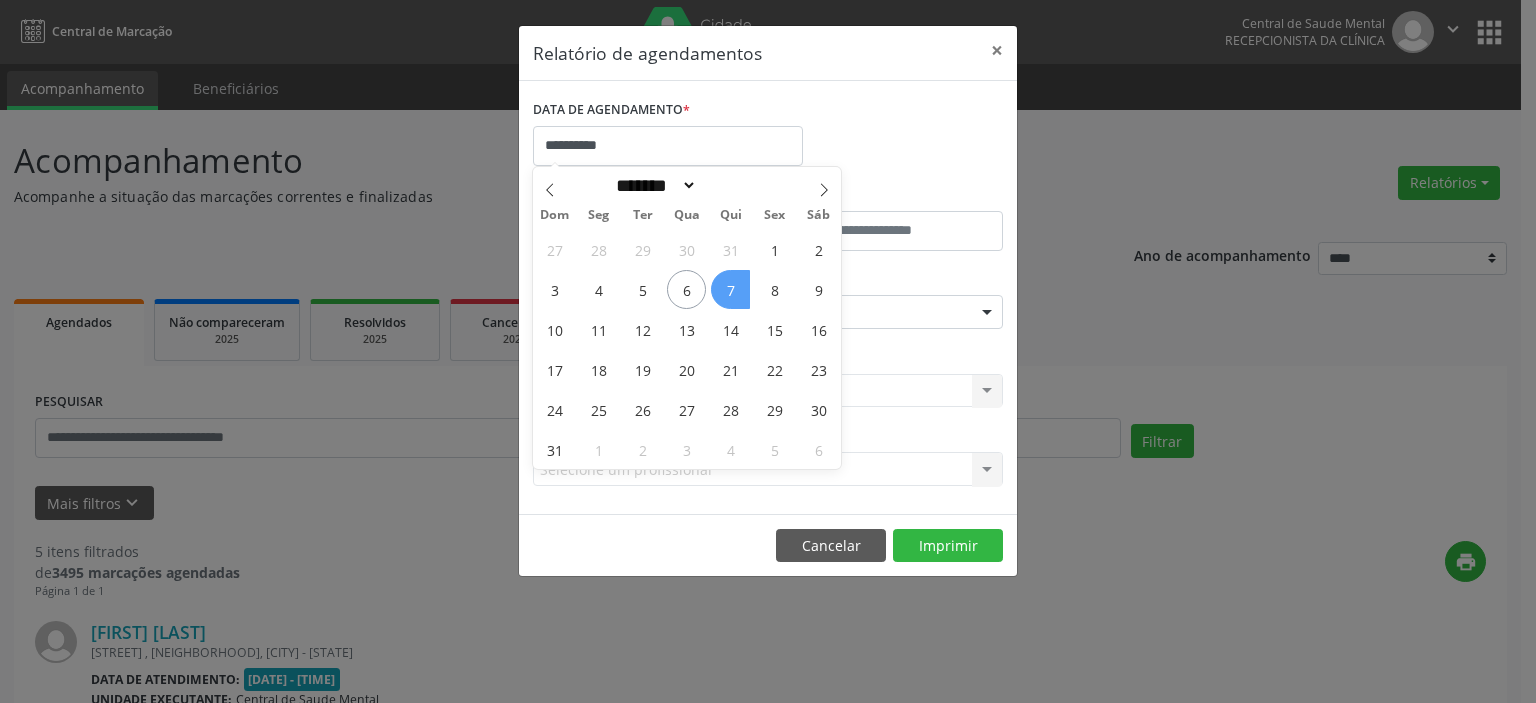 click on "7" at bounding box center (730, 289) 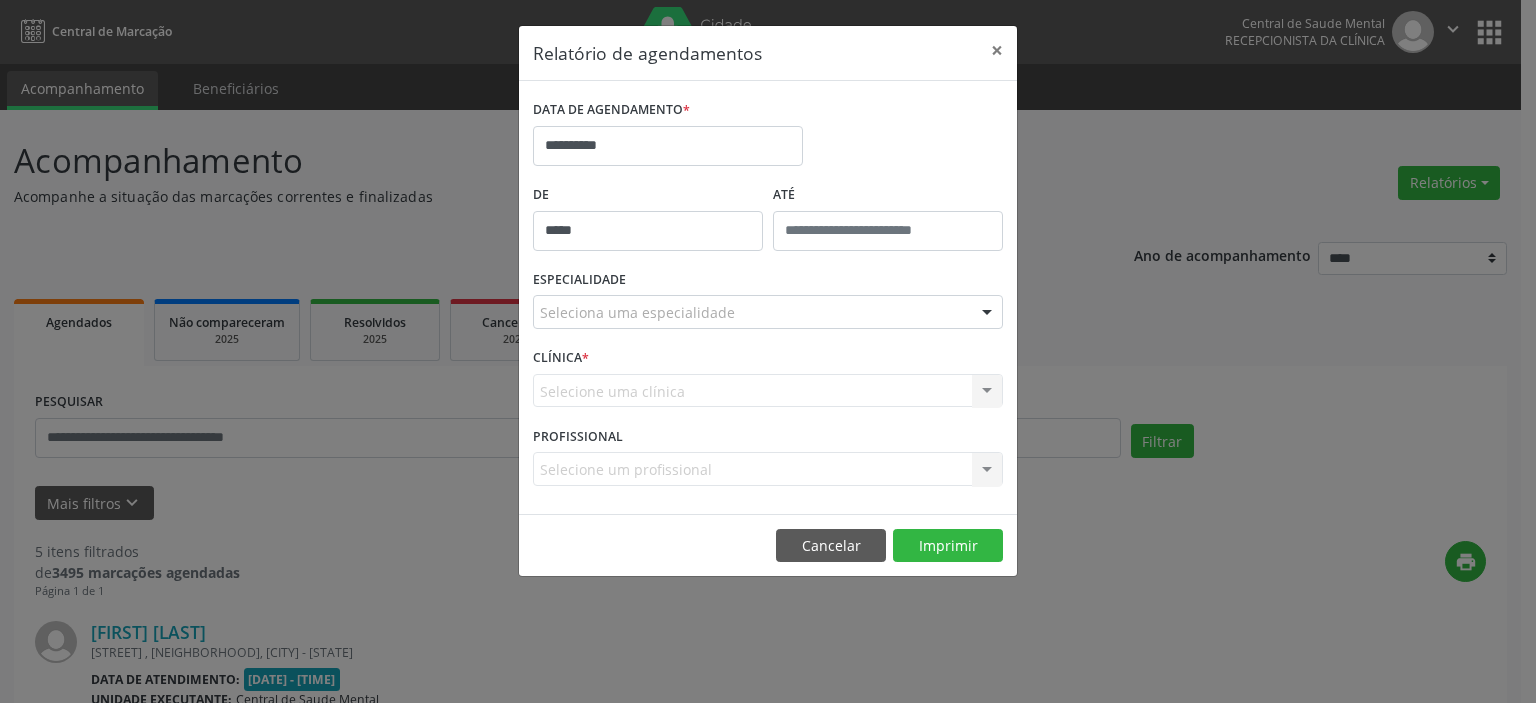 click on "*****" at bounding box center [648, 231] 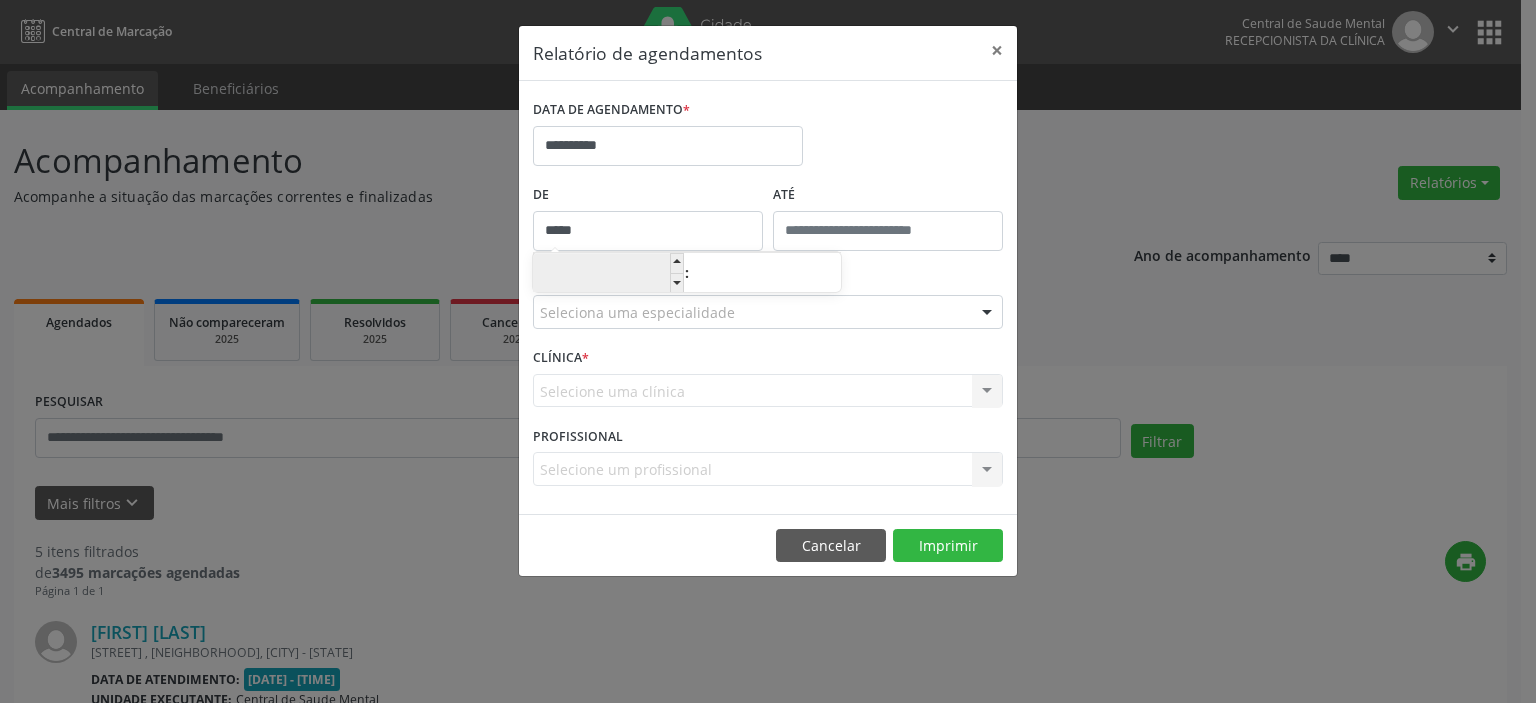 click on "**" at bounding box center [608, 274] 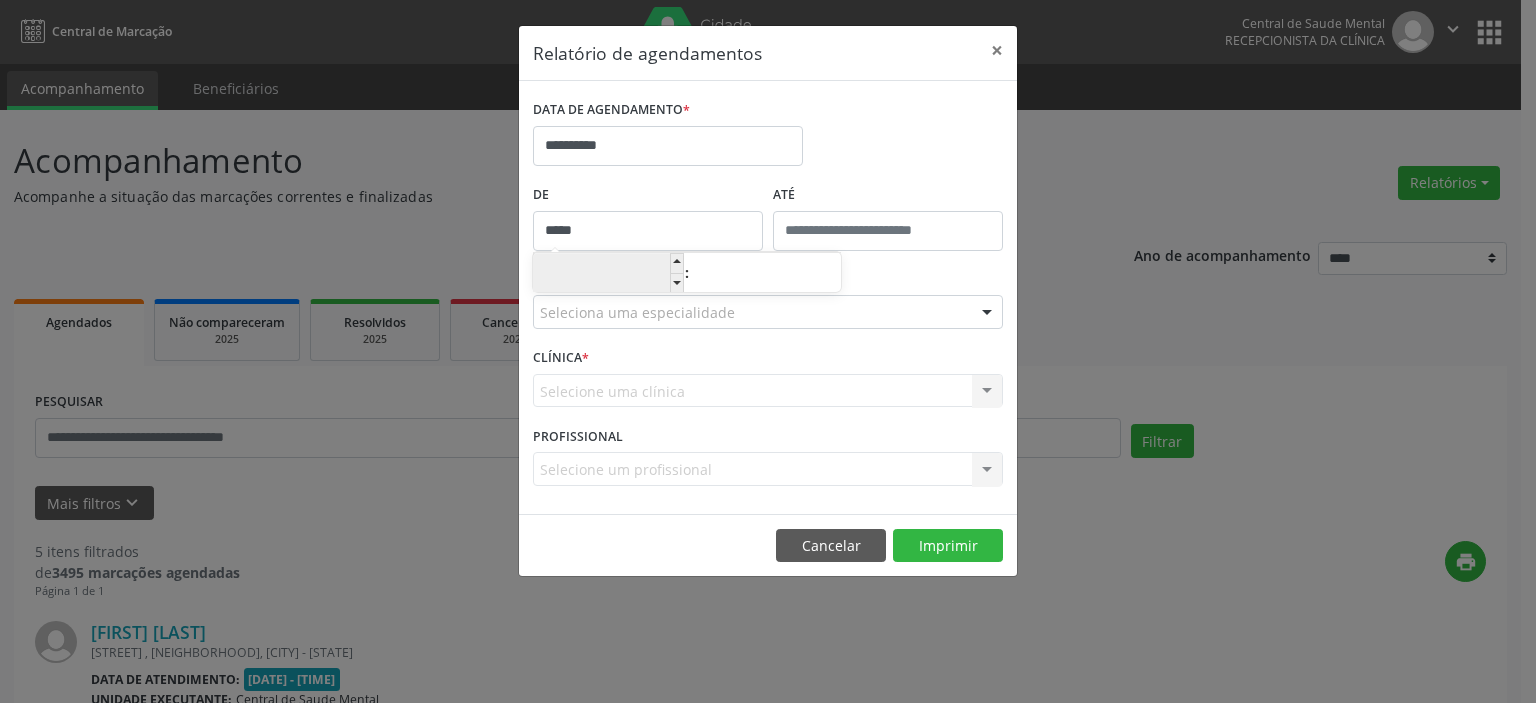 drag, startPoint x: 625, startPoint y: 272, endPoint x: 556, endPoint y: 269, distance: 69.065186 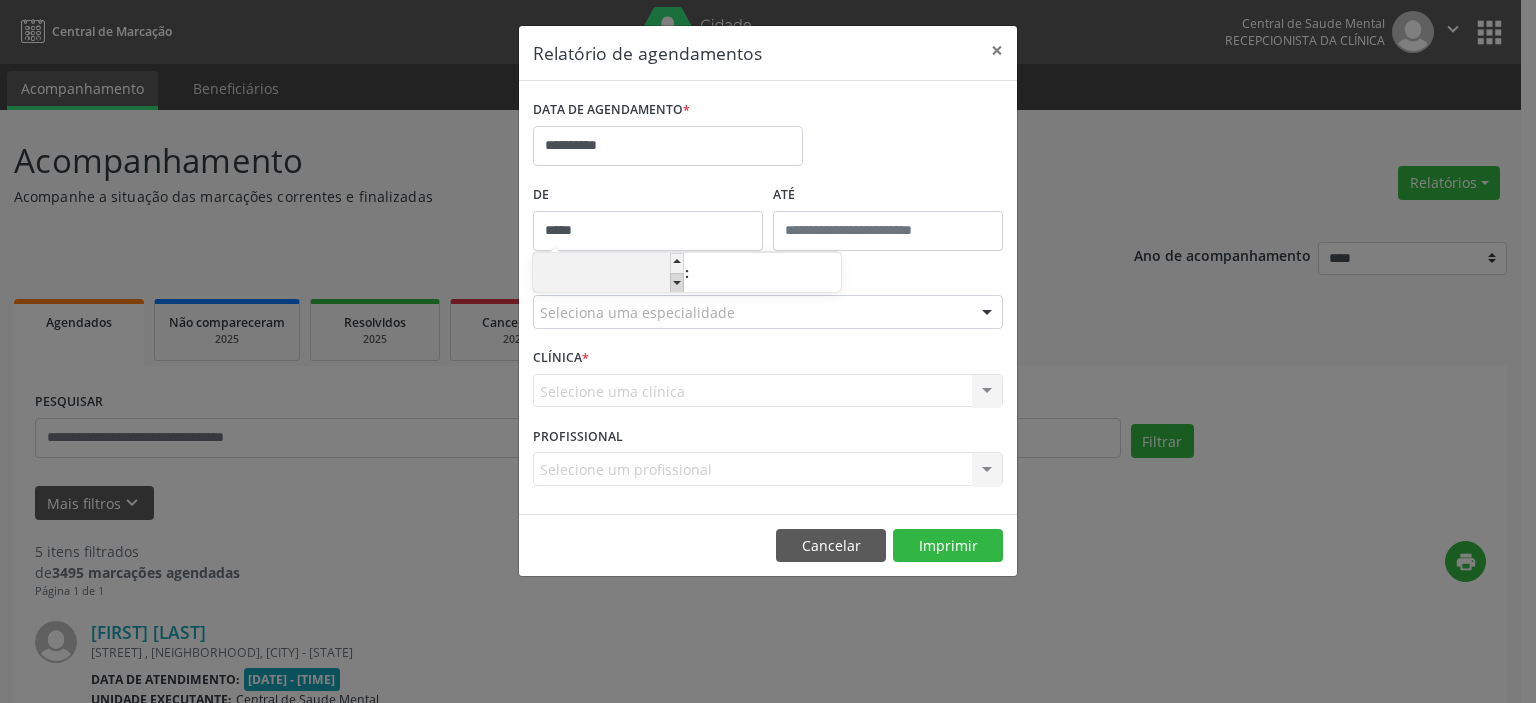 click at bounding box center (677, 283) 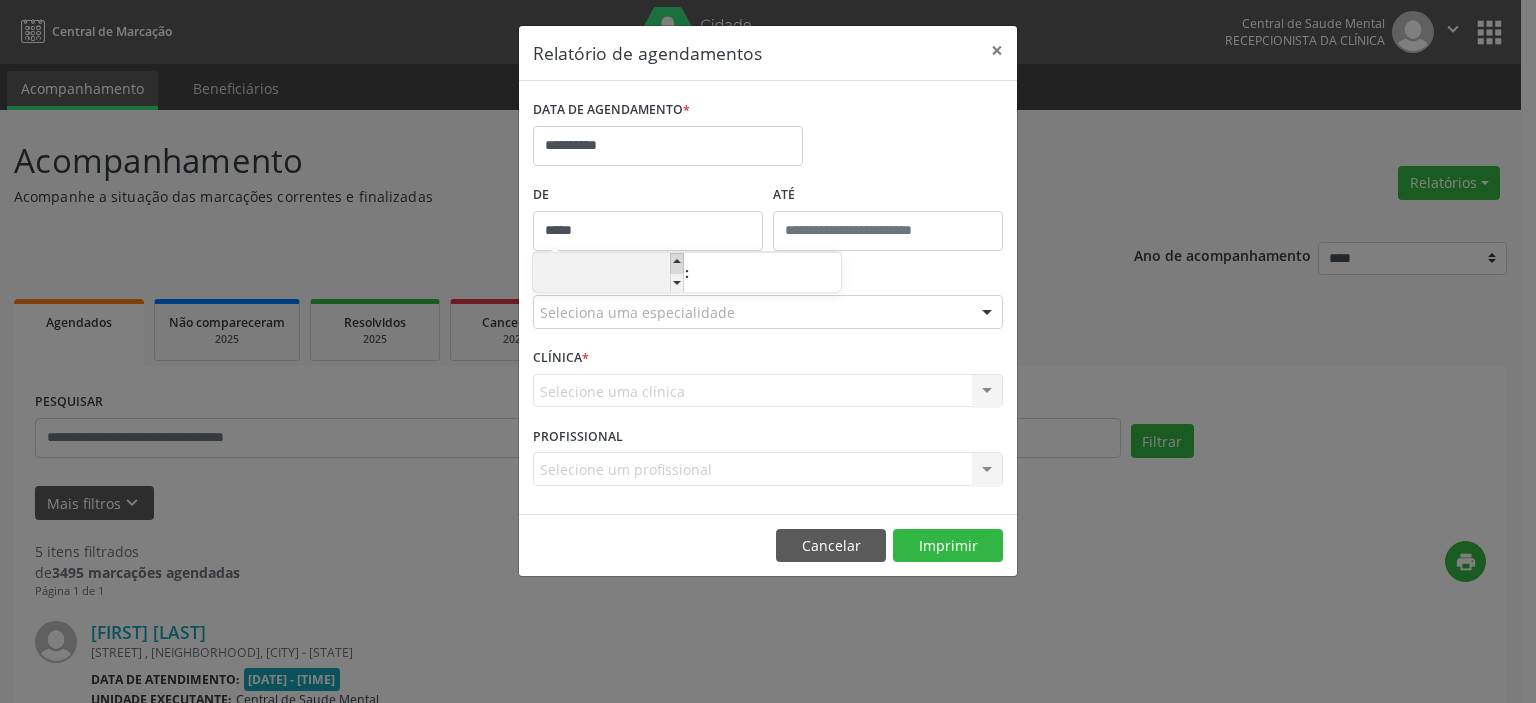 click at bounding box center (677, 263) 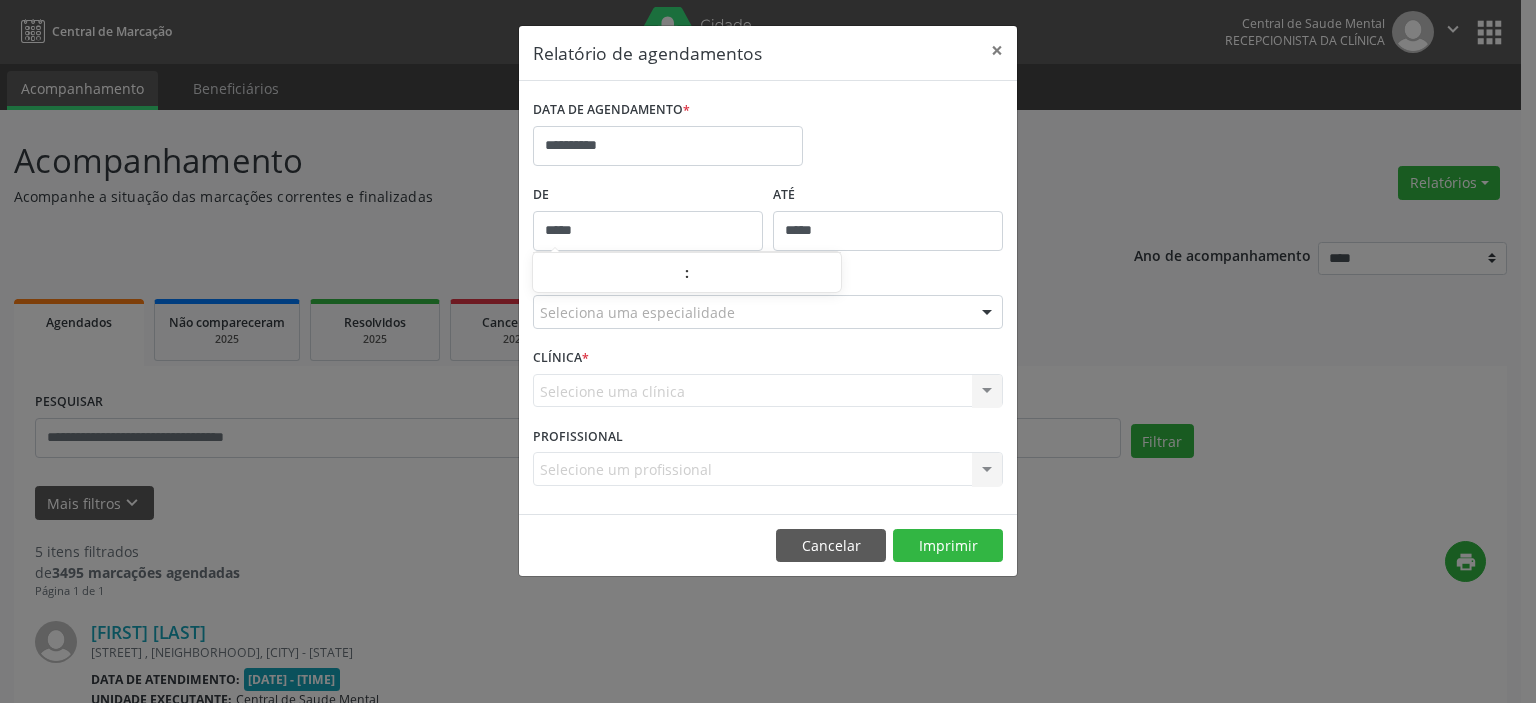 click on "*****" at bounding box center (888, 231) 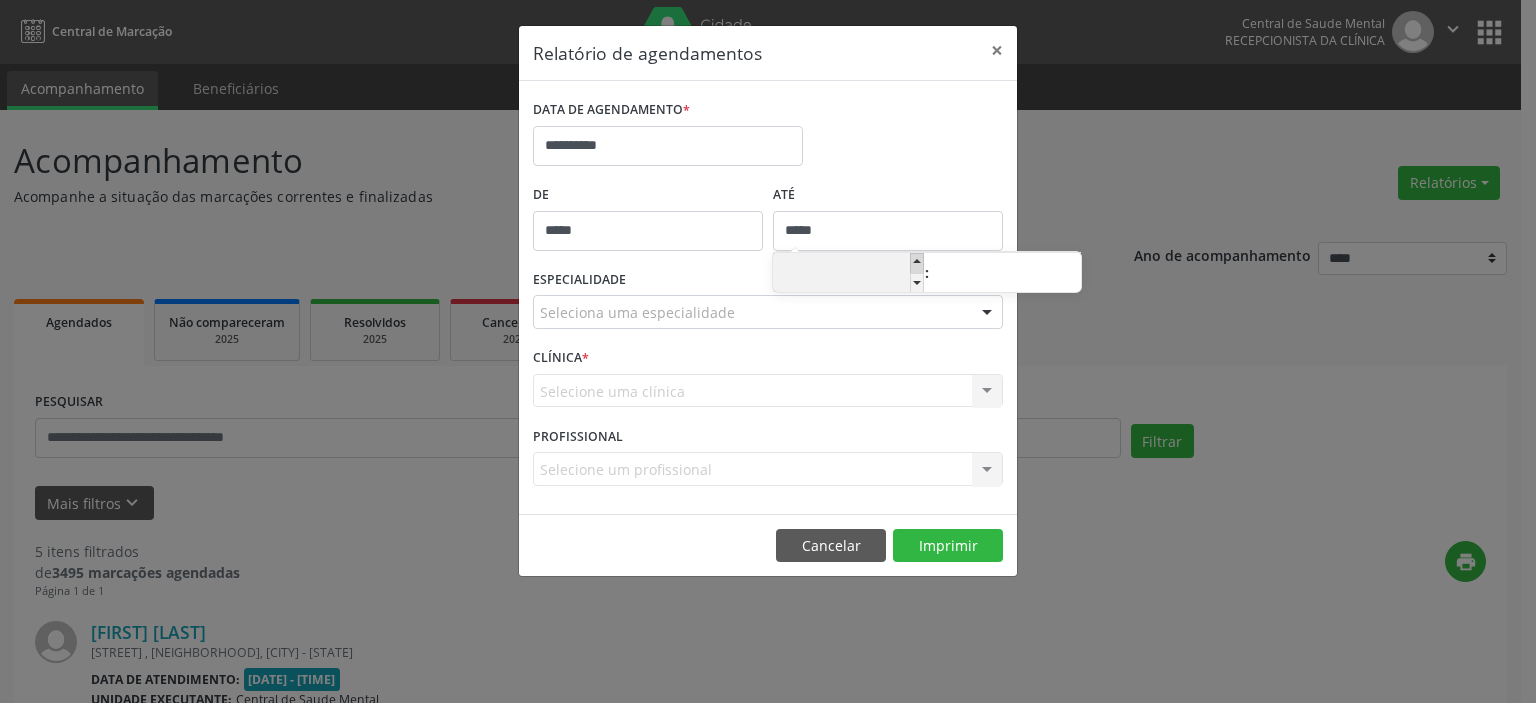click at bounding box center (917, 263) 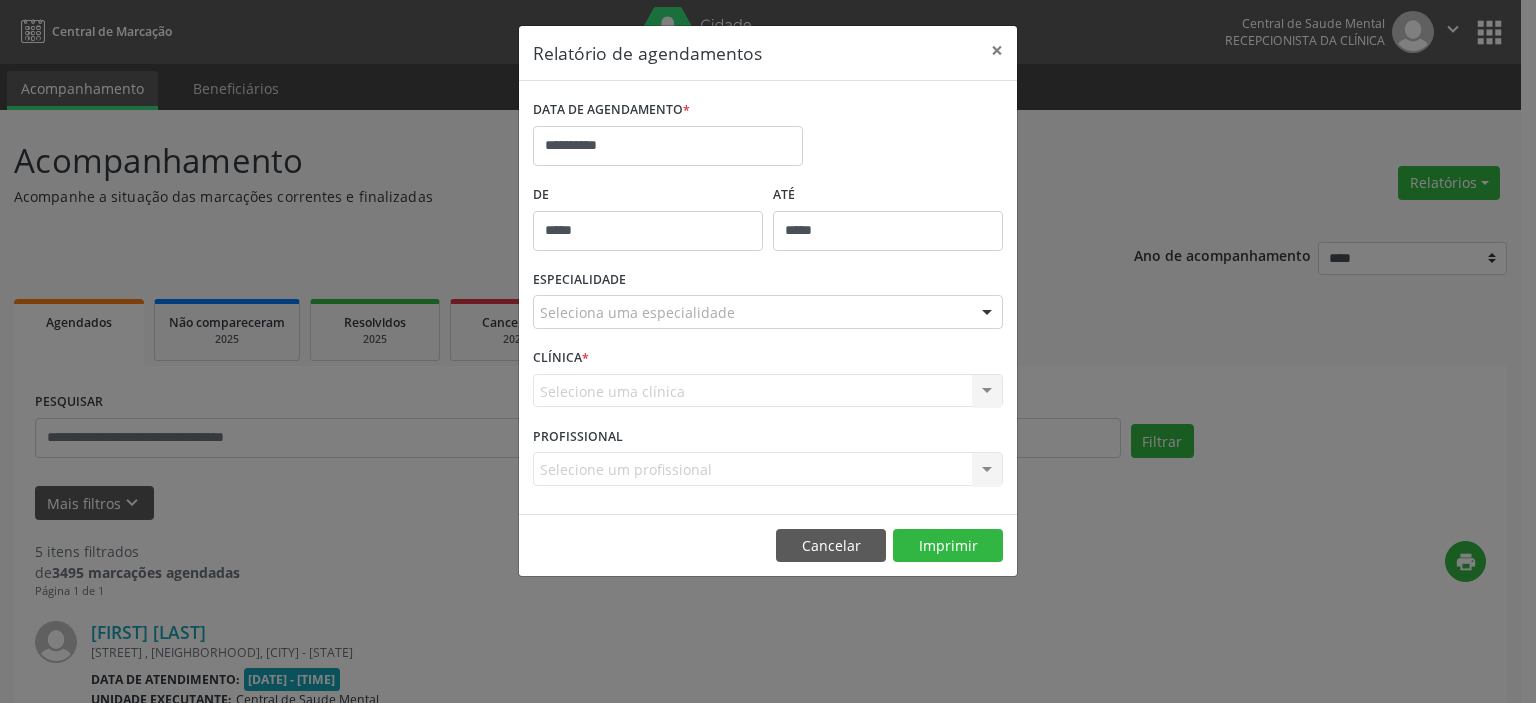 click on "ESPECIALIDADE
Seleciona uma especialidade
Todas as especialidades   Alergologia   Angiologia   Arritmologia   Cardiologia   Cirurgia Abdominal   Cirurgia Bariatrica   Cirurgia Cabeça e Pescoço   Cirurgia Cardiaca   Cirurgia Geral   Cirurgia Ginecologica   Cirurgia Mastologia Oncologica   Cirurgia Pediatrica   Cirurgia Plastica   Cirurgia Toracica   Cirurgia geral oncológica   Cirurgia geral oncológica   Cirurgião Dermatológico   Clinica Geral   Clinica Medica   Consulta de Enfermagem - Hiperdia   Consulta de Enfermagem - Preventivo   Consulta de Enfermagem - Pré-Natal   Consulta de Enfermagem - Puericultura   Dermatologia   Endocinologia   Endocrino Diabetes   Endocrinologia   Fisioterapia   Fisioterapia Cirurgica   Fonoaudiologia   Gastro/Hepato   Gastroenterologia   Gastropediatria   Geriatria   Ginecologia   Gnecologia   Hebiatra   Hematologia   Hepatologia   Inf.Inf - Infectologista   Infectologia Pediátrica   Mastologia       Medicina da Dor" at bounding box center (768, 304) 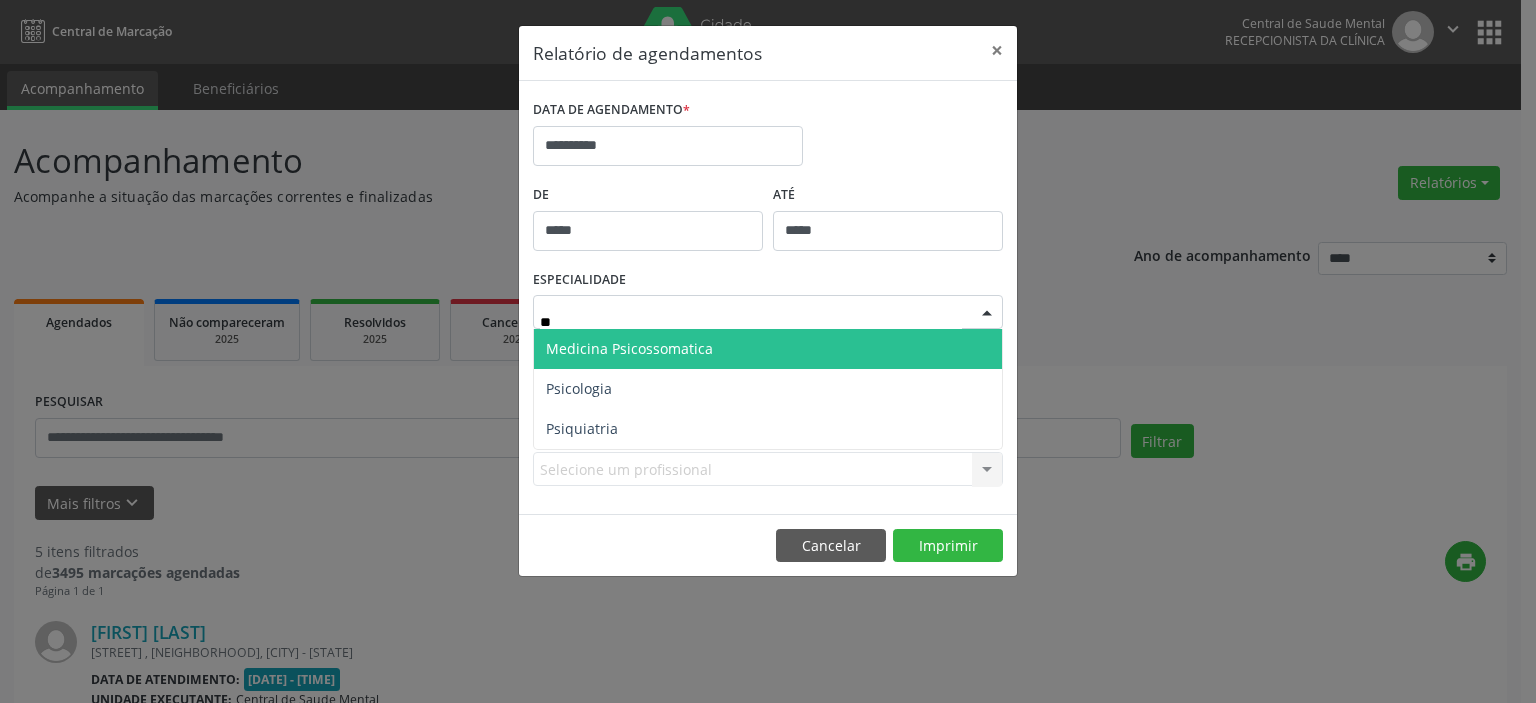 type on "*" 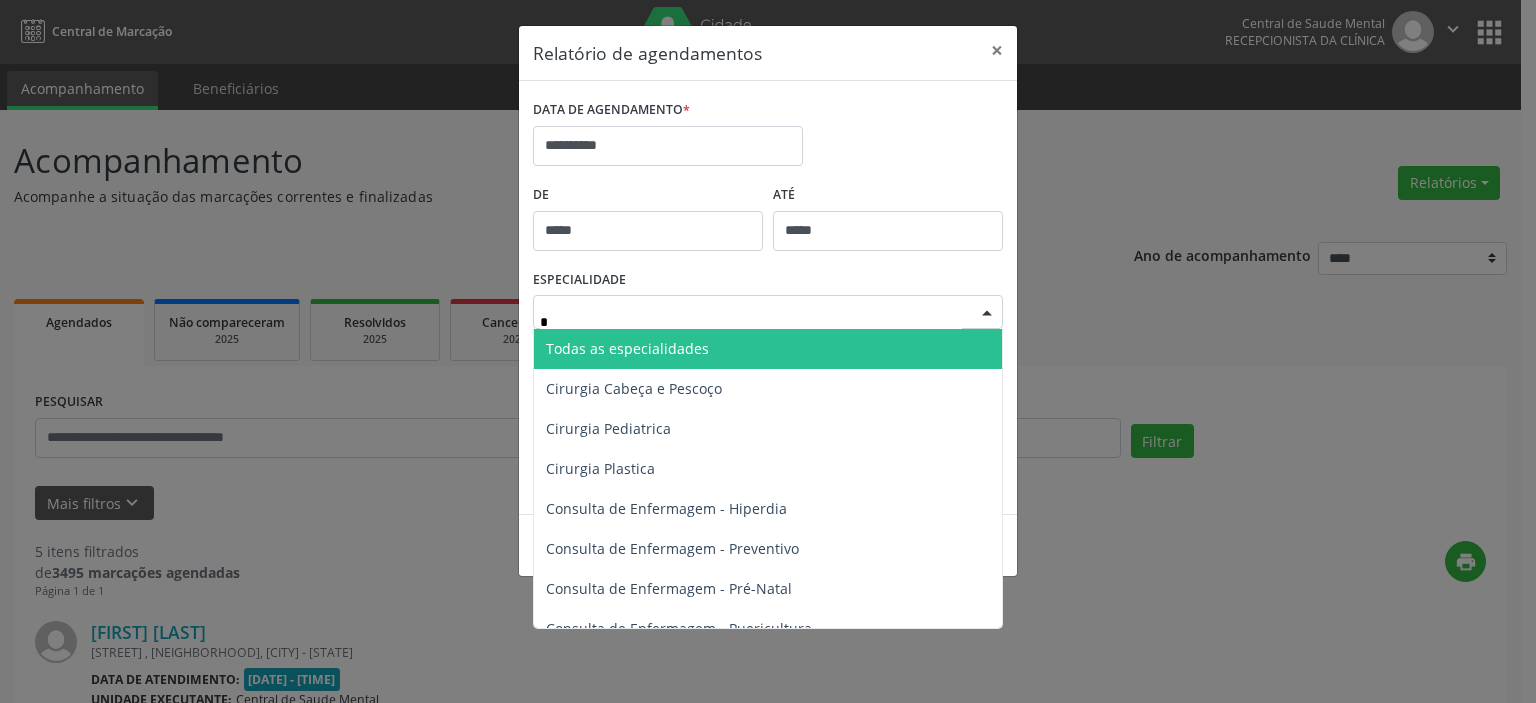 type on "**" 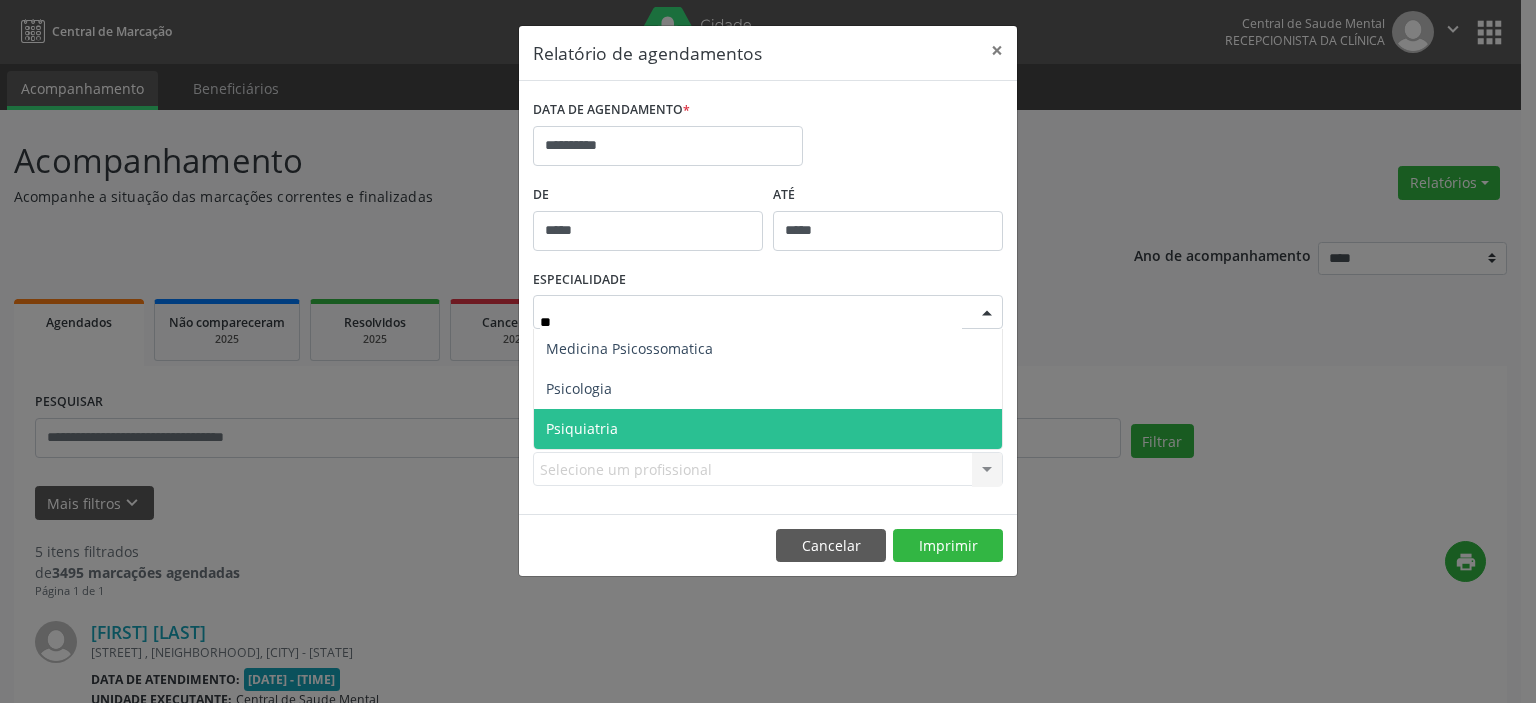 click on "Psiquiatria" at bounding box center (582, 428) 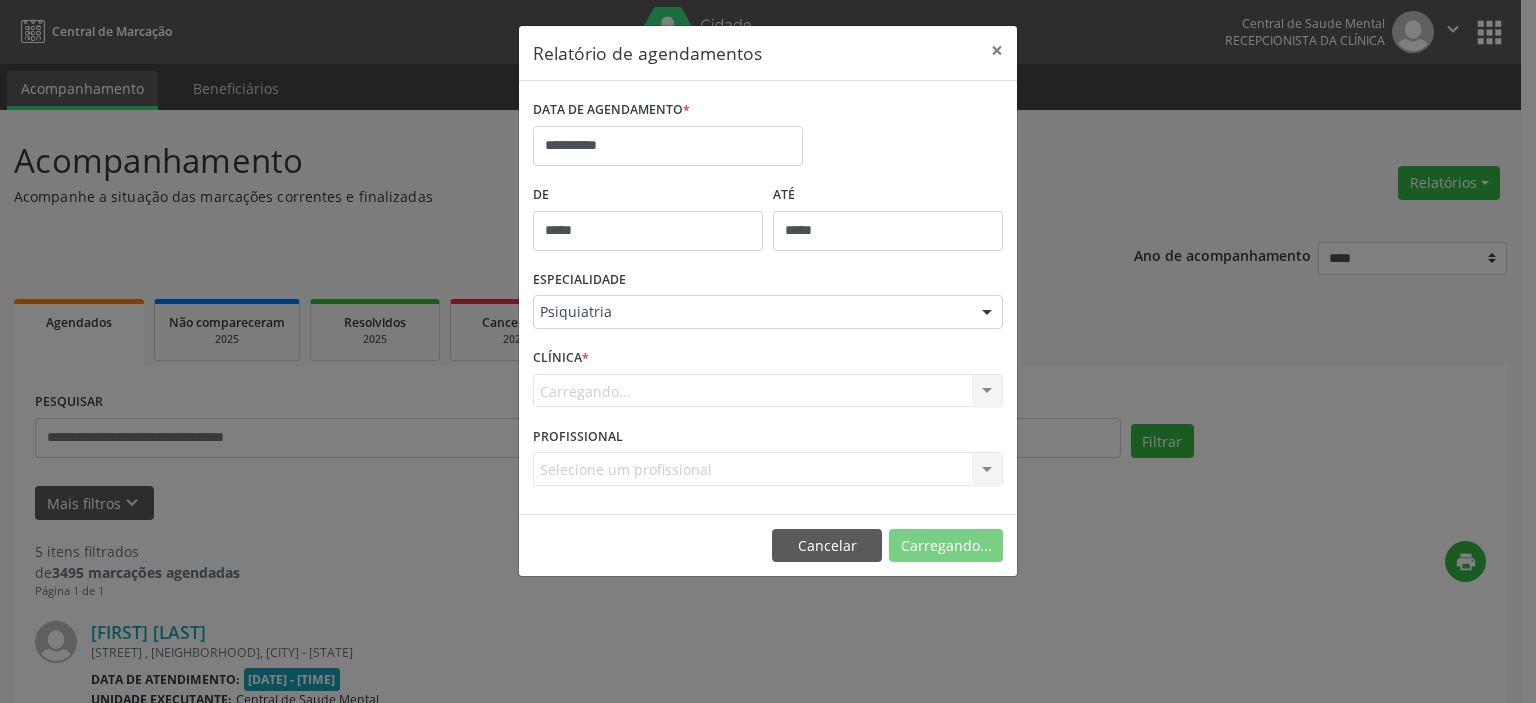 click on "Carregando...
Nenhum resultado encontrado para: "   "
Não há nenhuma opção para ser exibida." at bounding box center [768, 391] 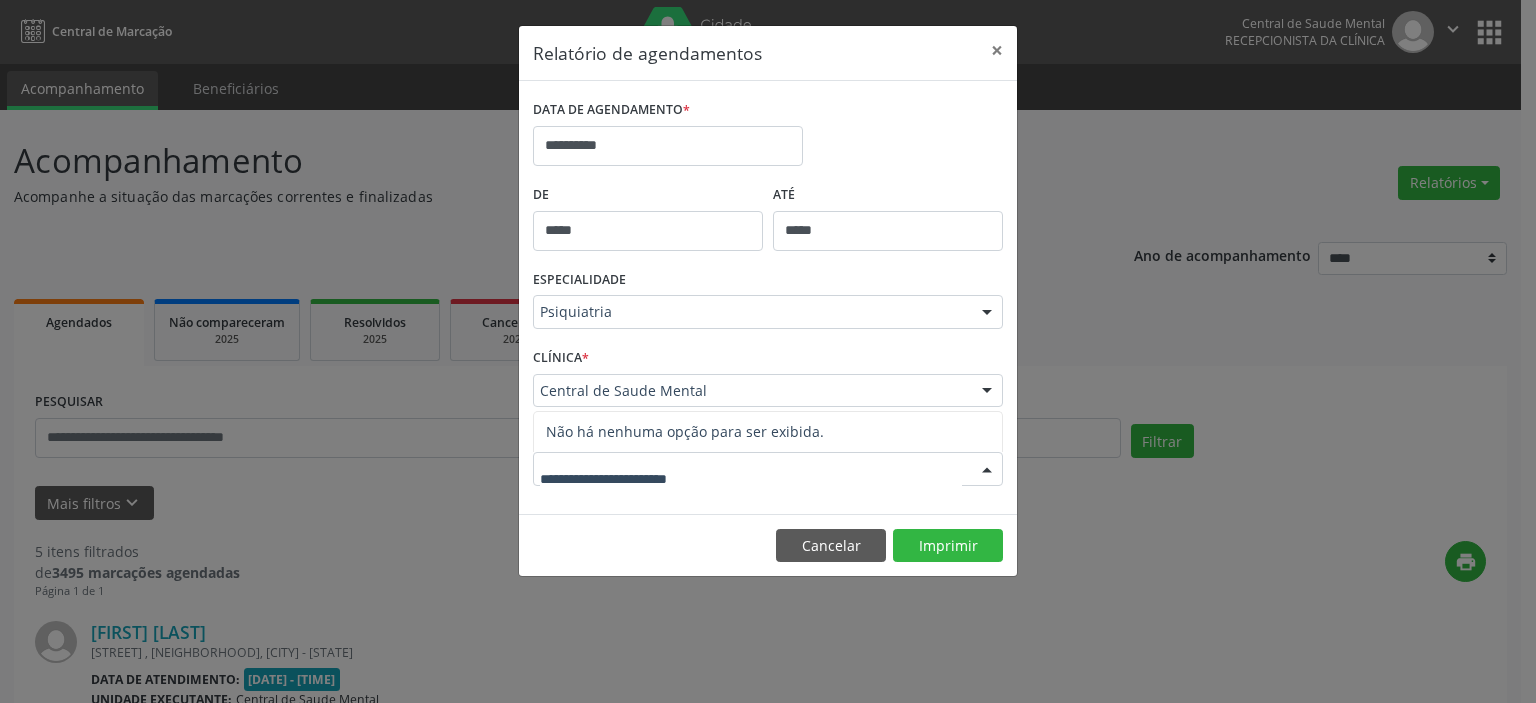 click at bounding box center [751, 479] 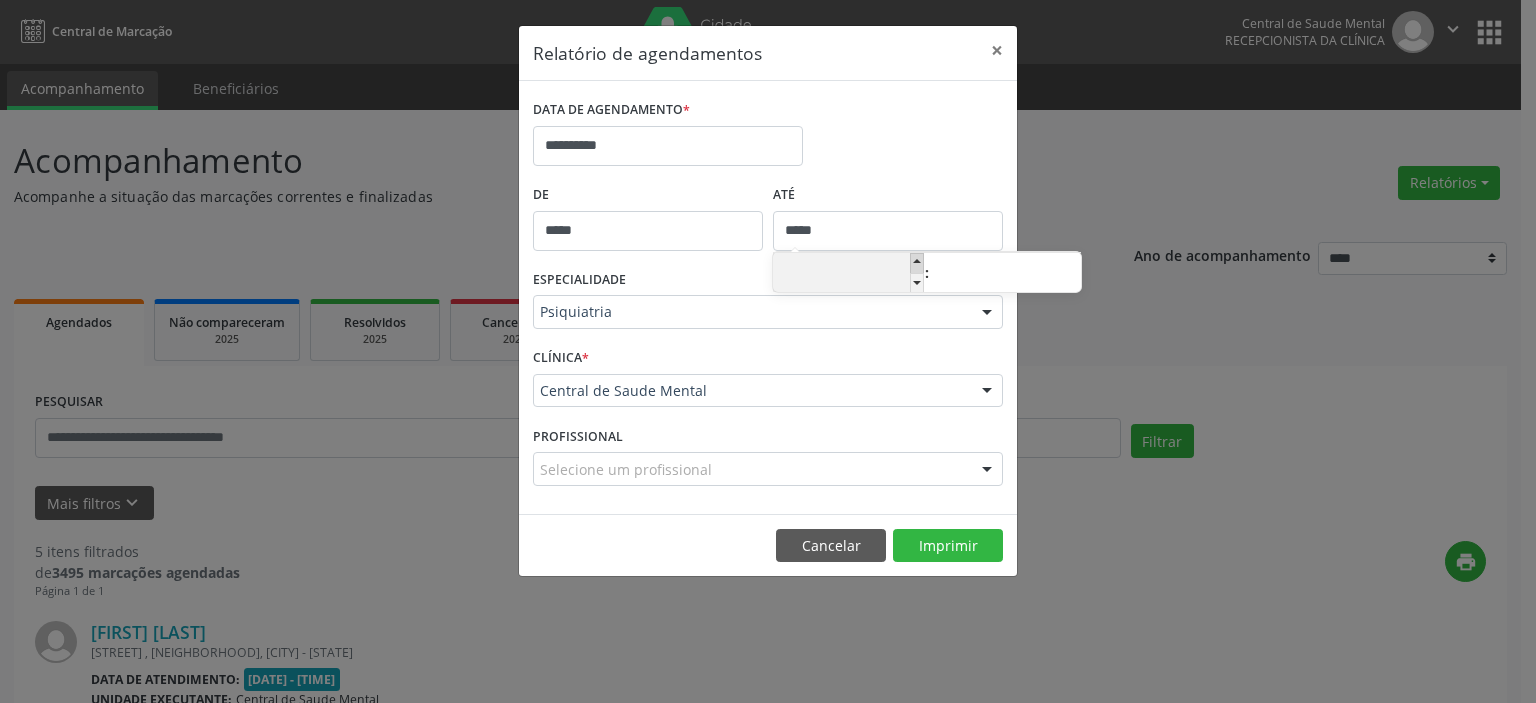 click at bounding box center [917, 263] 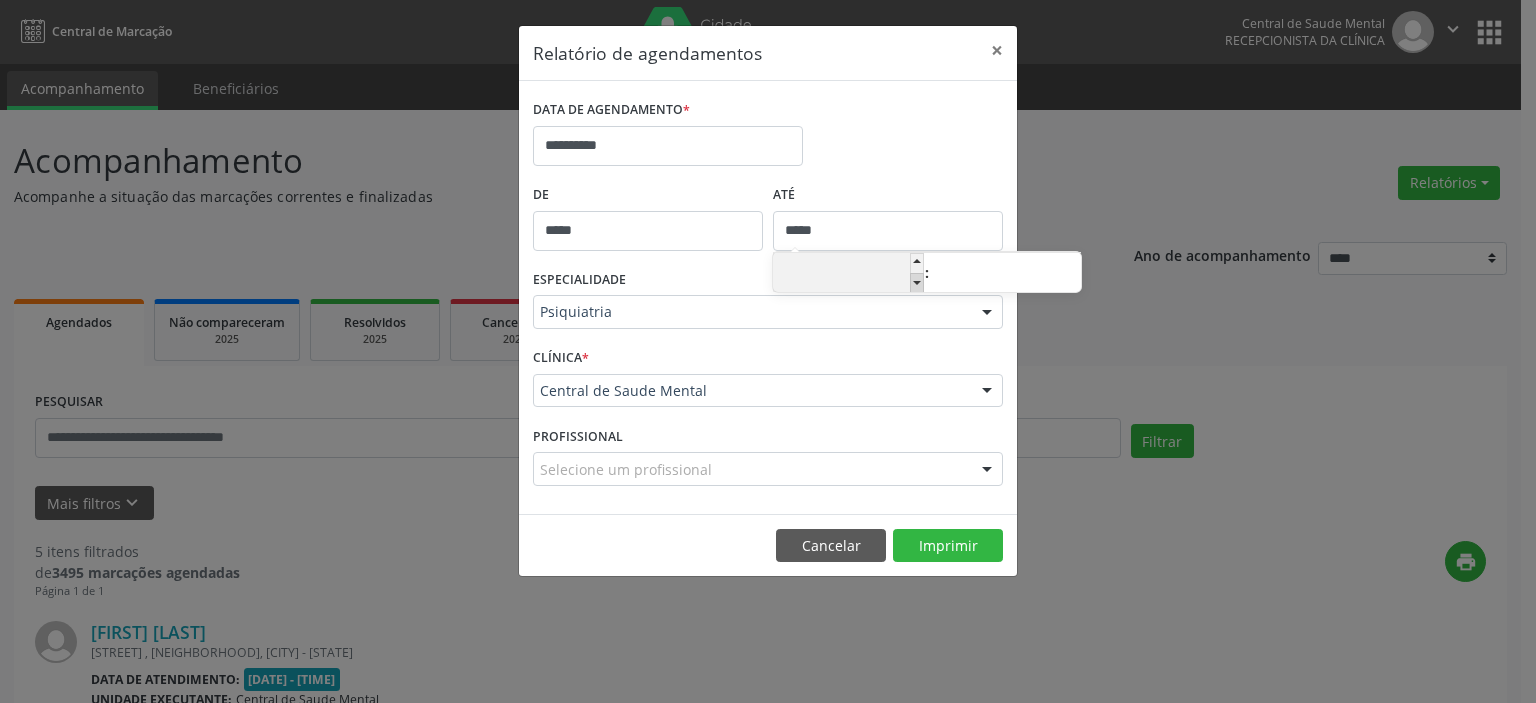 click at bounding box center (917, 283) 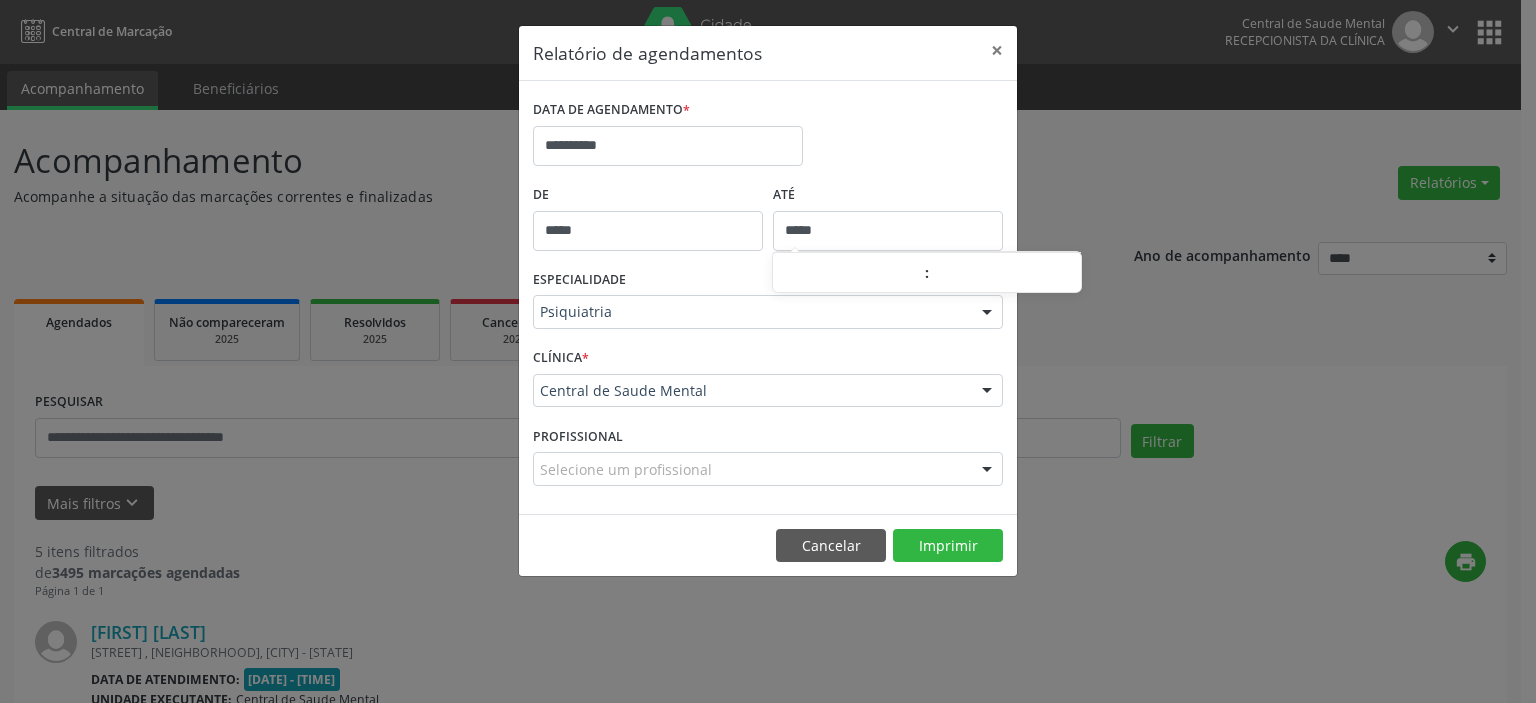 click on "**********" at bounding box center (768, 137) 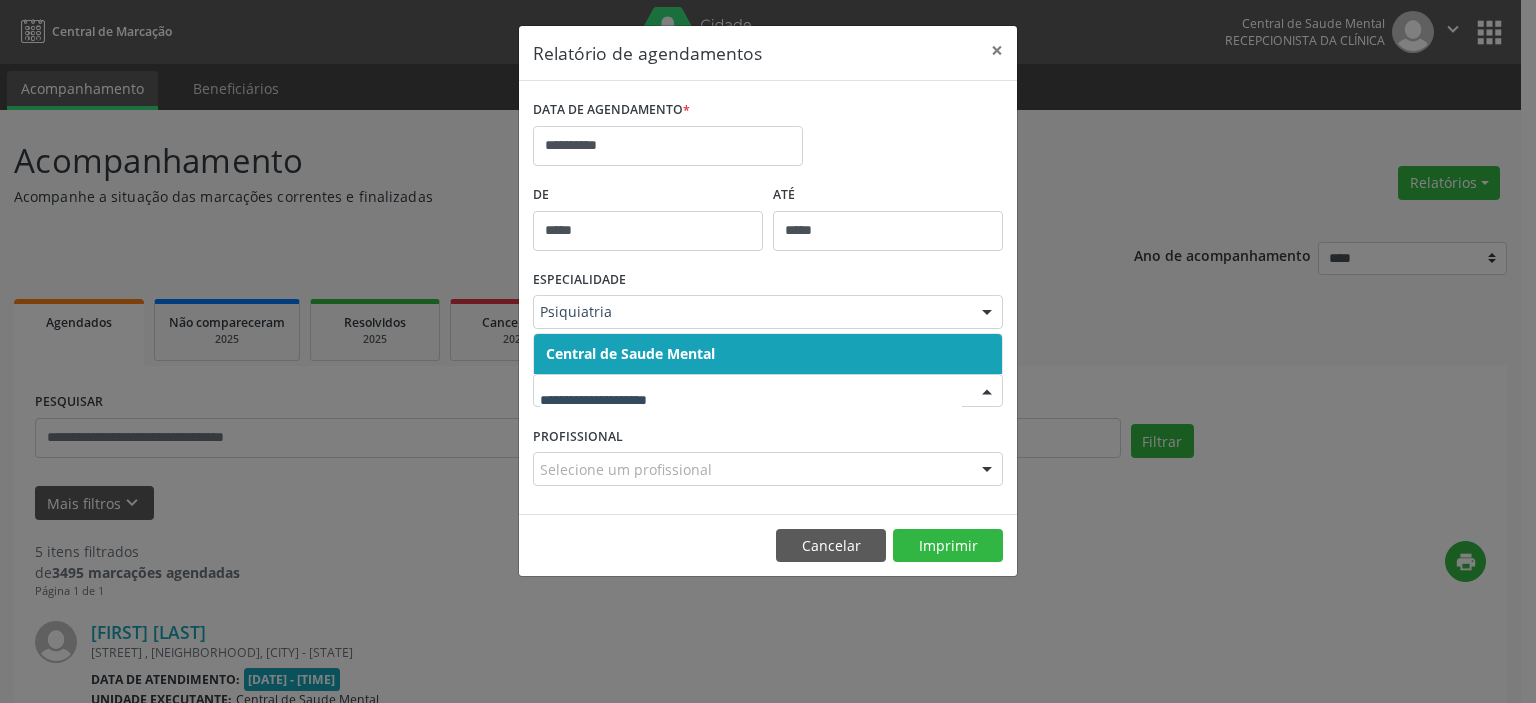 click on "Central de Saude Mental" at bounding box center [768, 354] 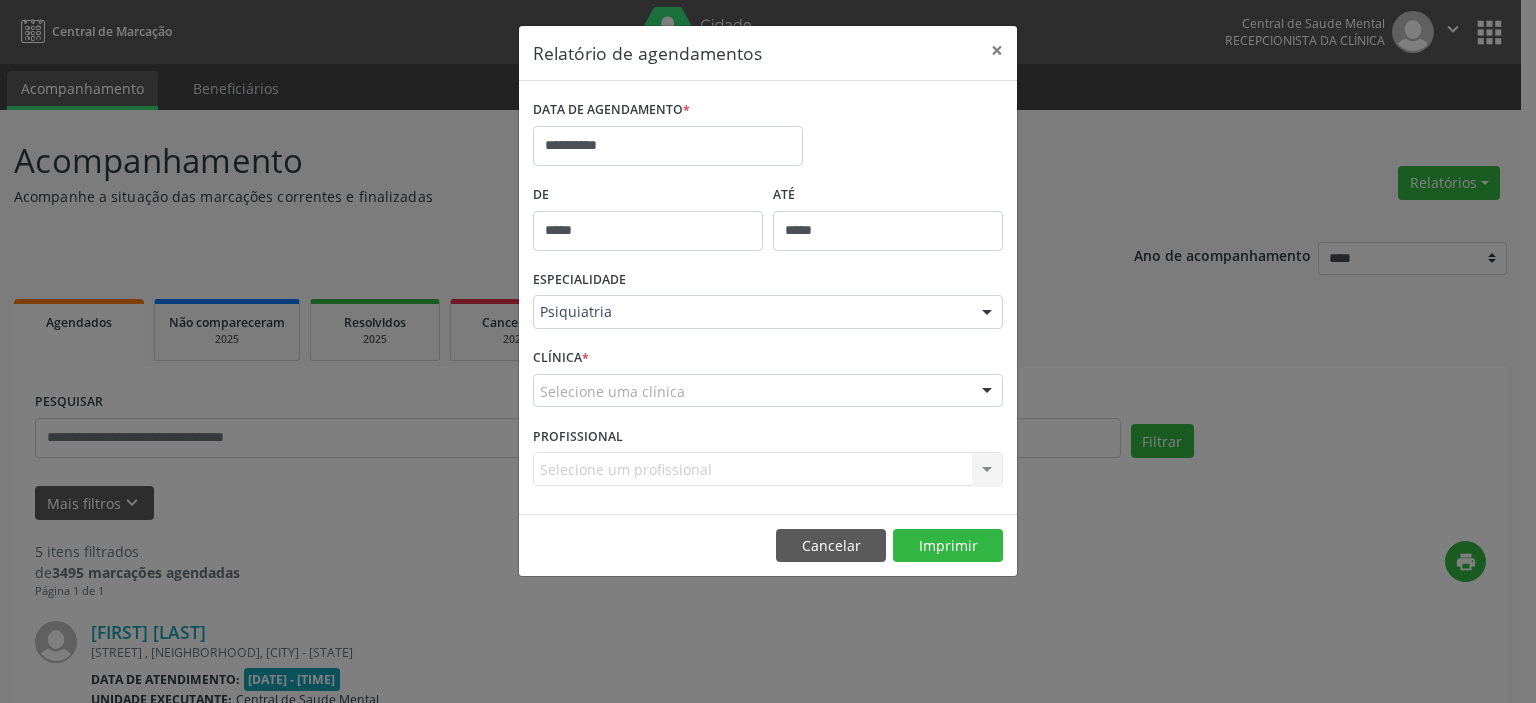 click on "Selecione uma clínica" at bounding box center [768, 391] 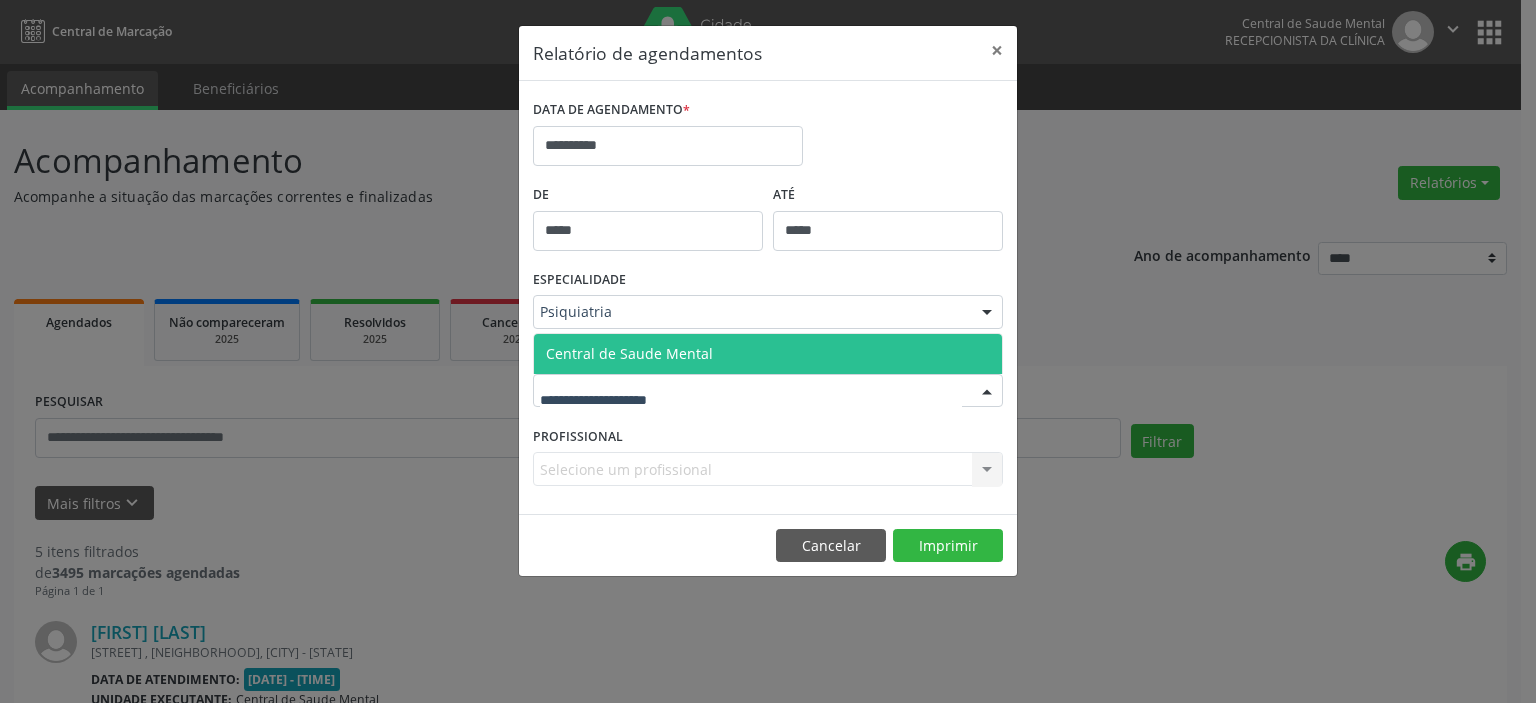 click at bounding box center (751, 401) 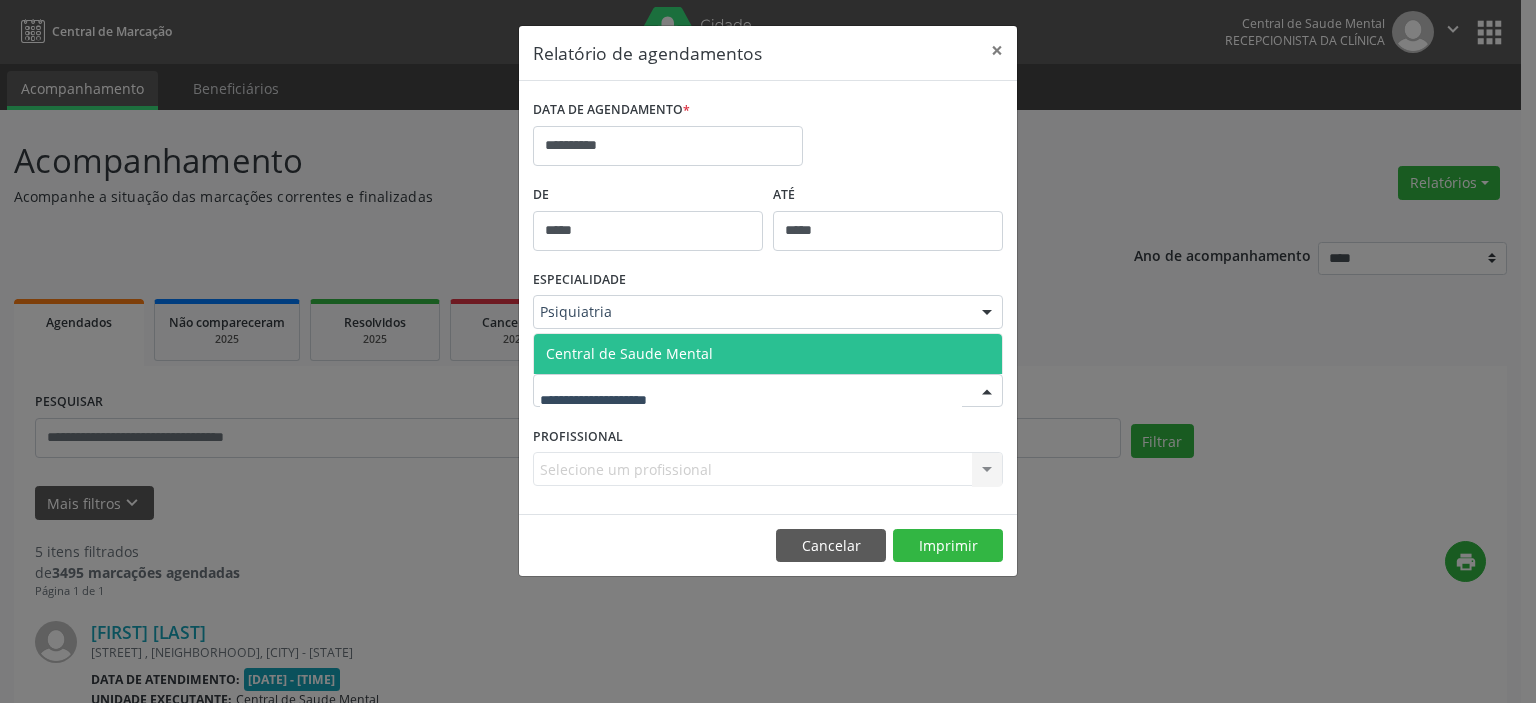 click on "Central de Saude Mental" at bounding box center [768, 354] 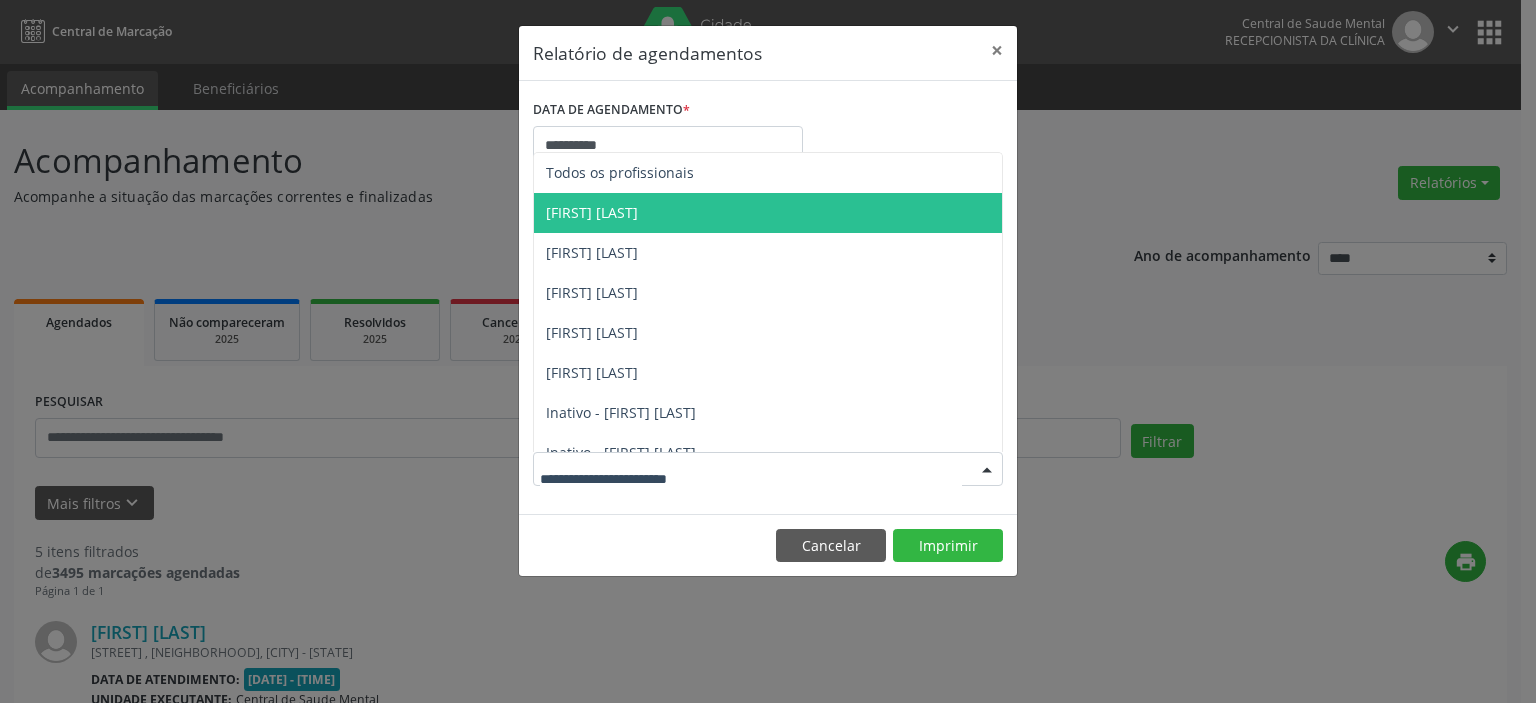 click on "[FIRST] [LAST]" at bounding box center [768, 213] 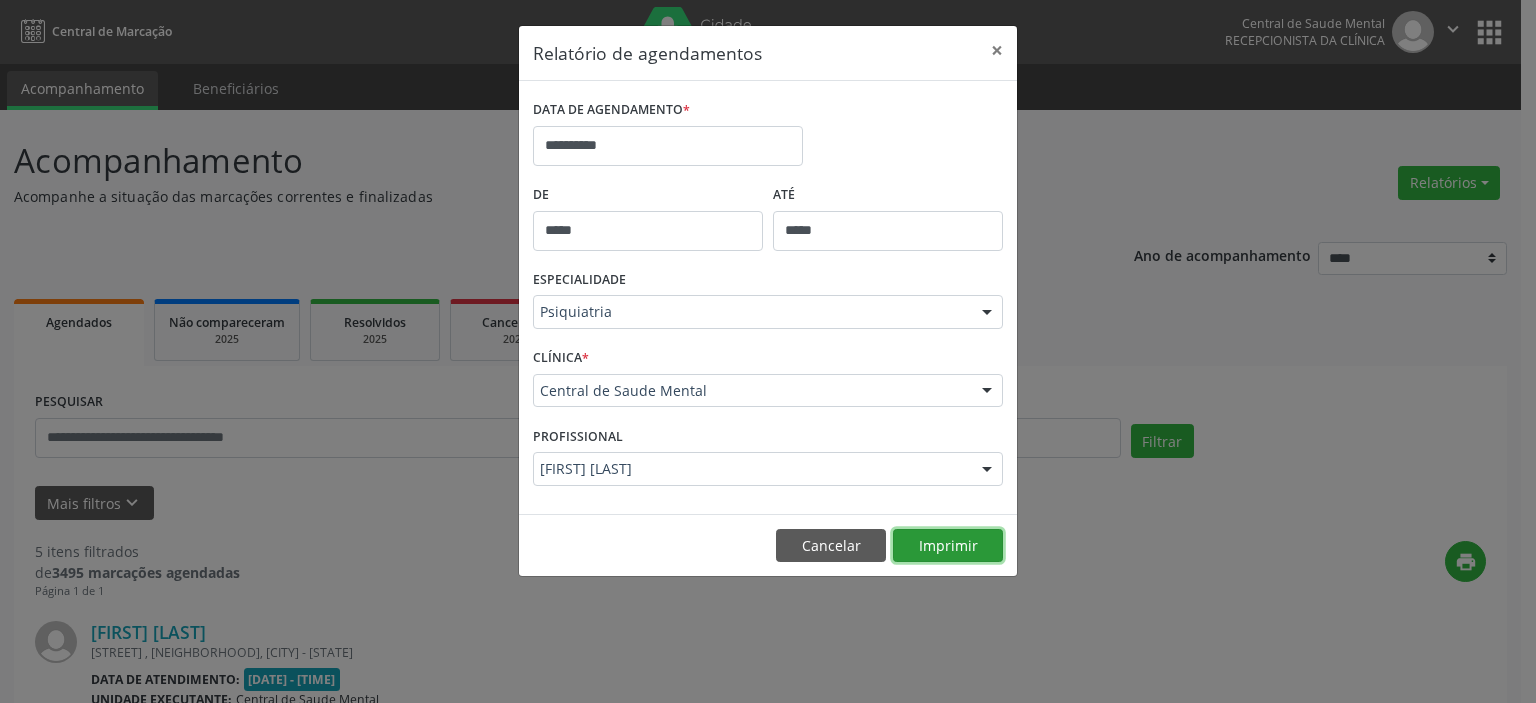 click on "Imprimir" at bounding box center [948, 546] 